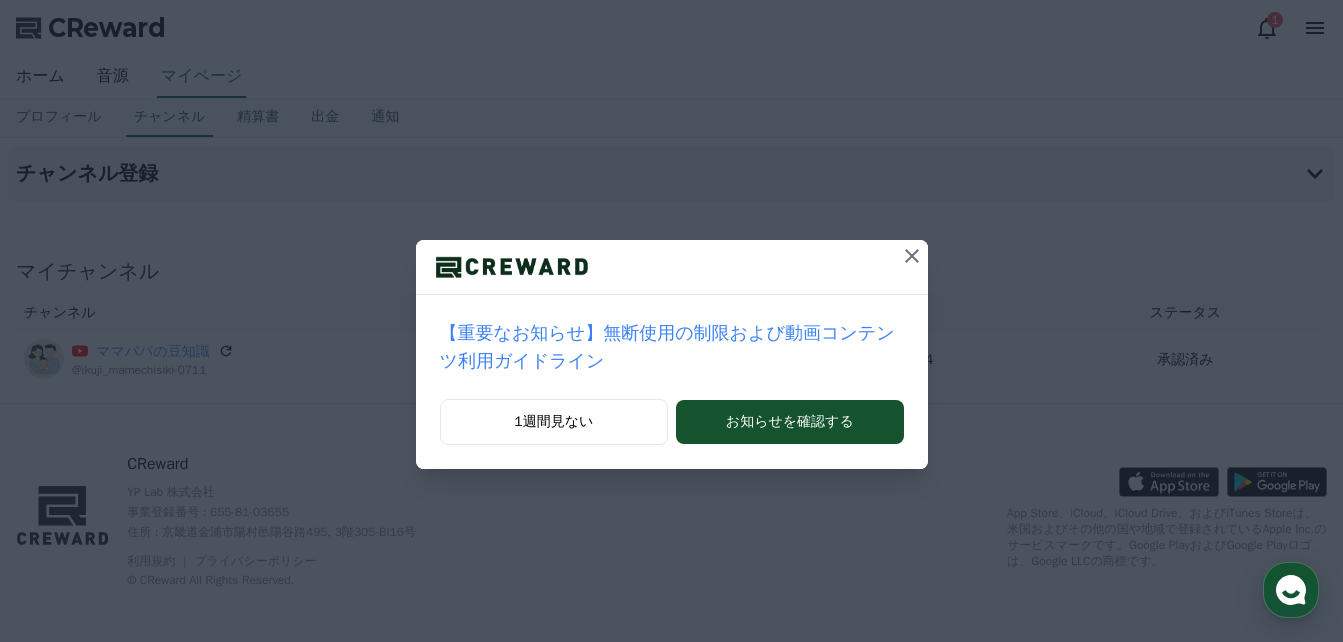 scroll, scrollTop: 0, scrollLeft: 0, axis: both 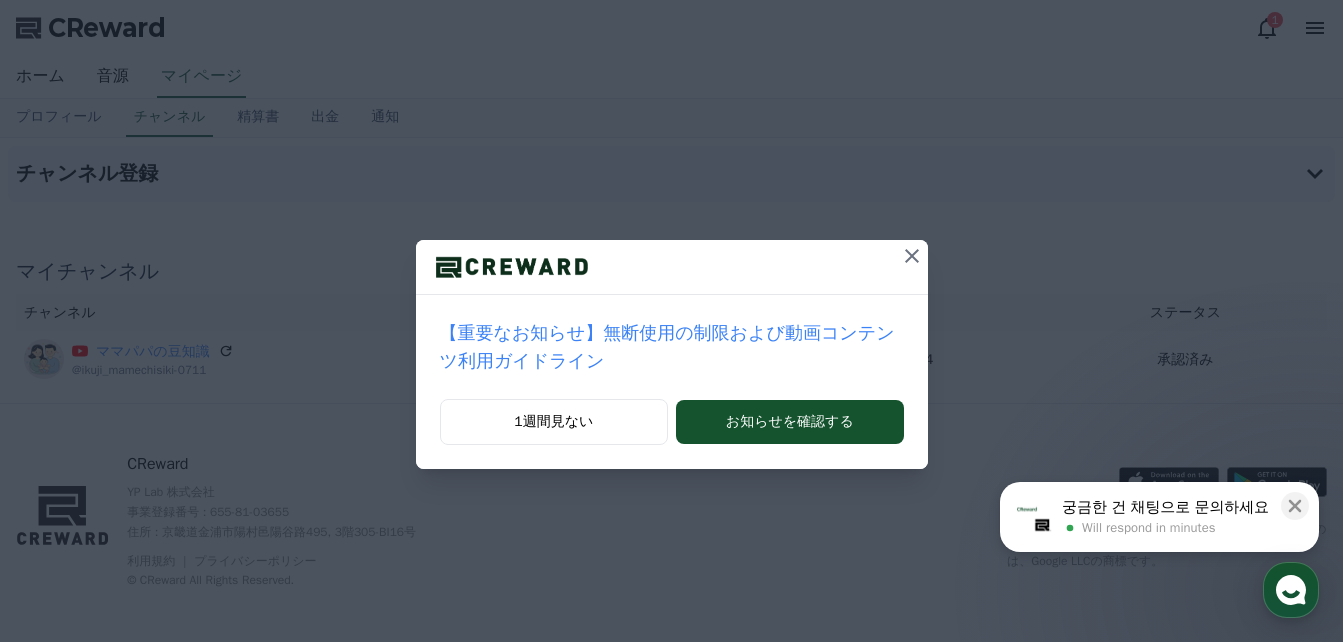 click 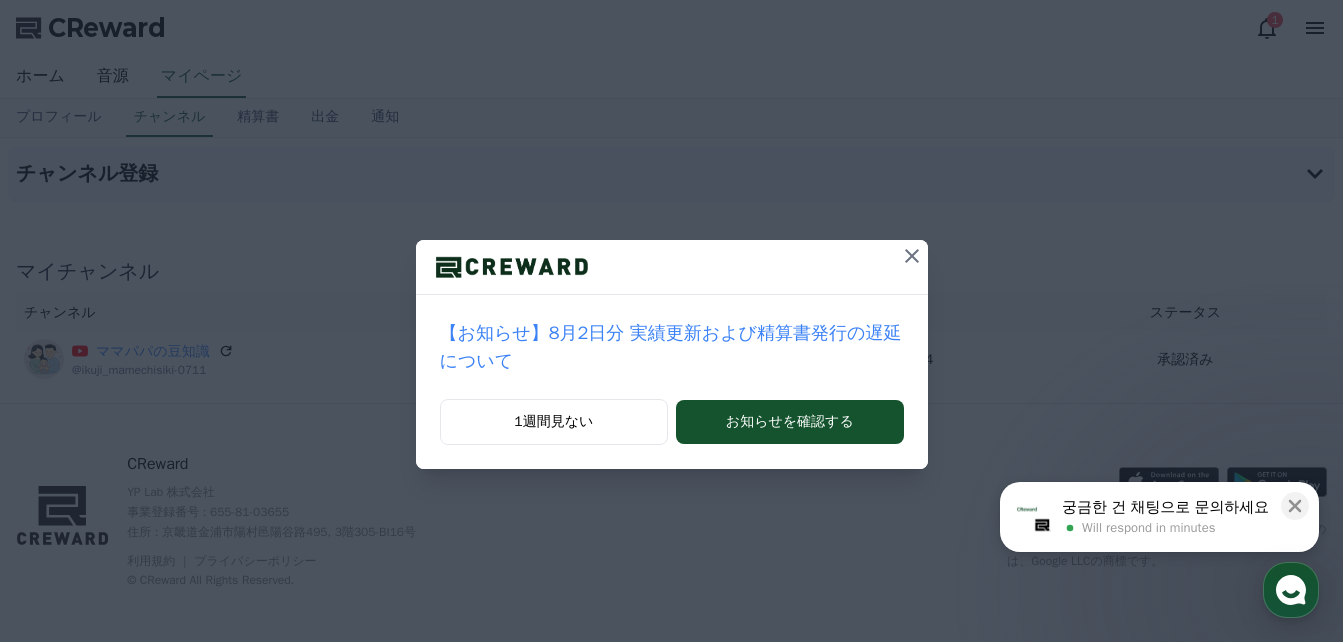 click 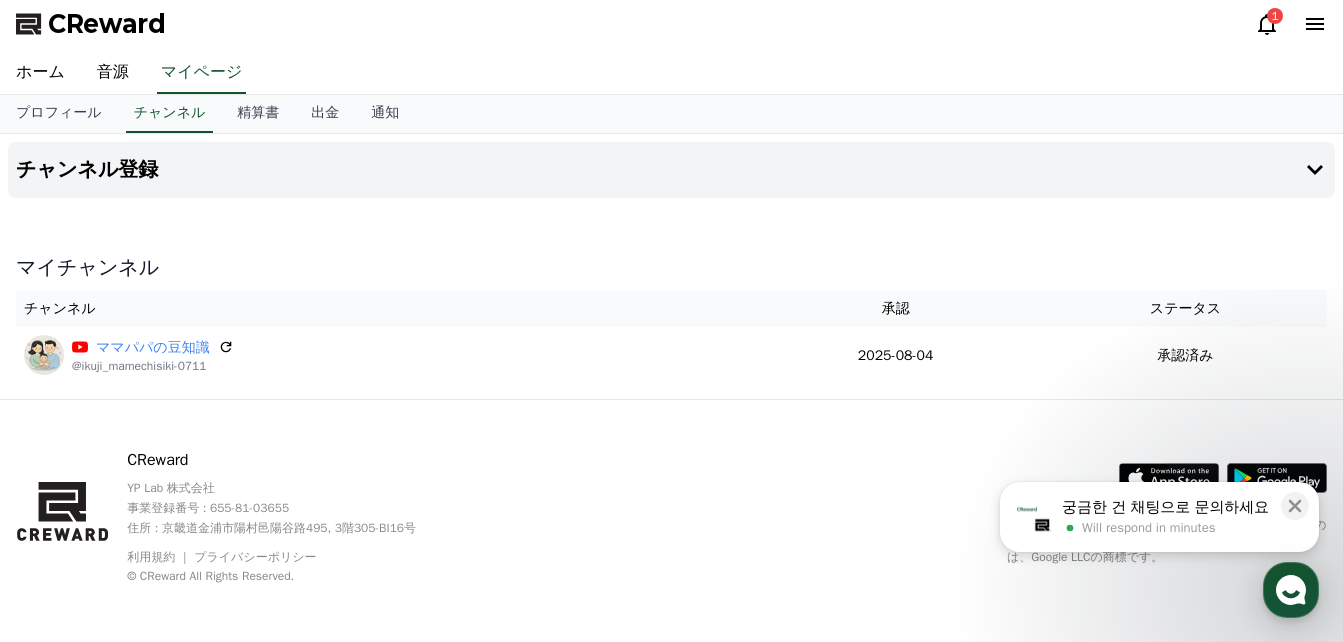 scroll, scrollTop: 0, scrollLeft: 0, axis: both 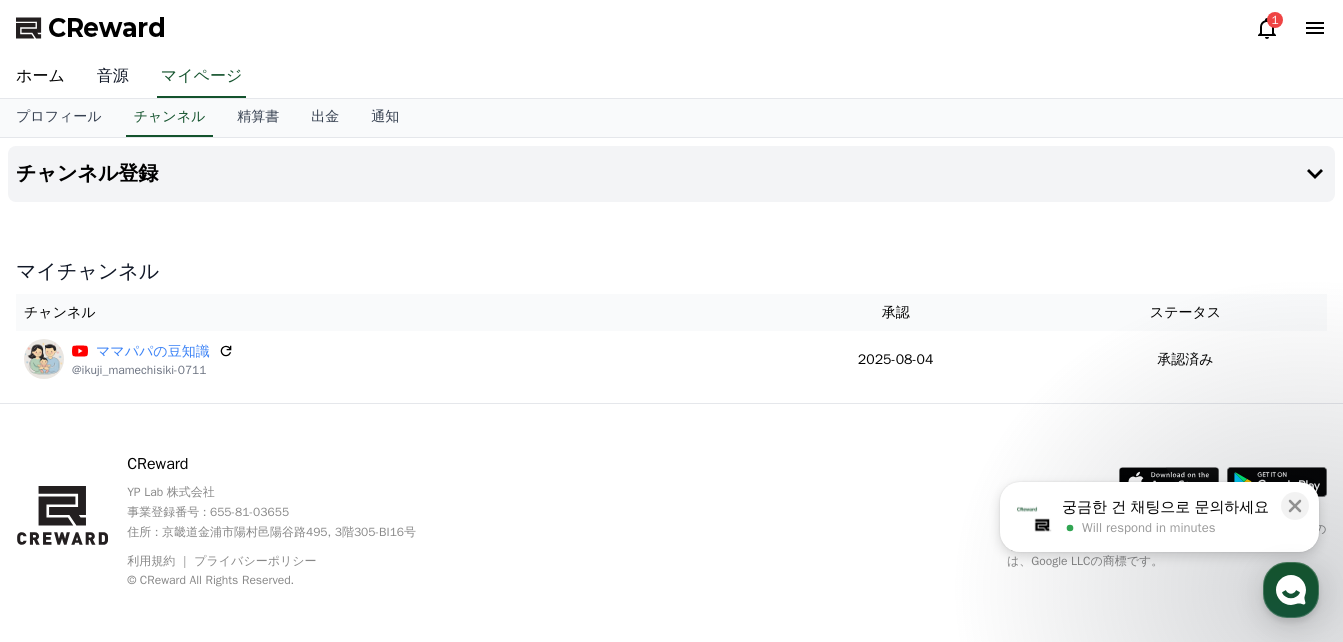click on "音源" at bounding box center (113, 77) 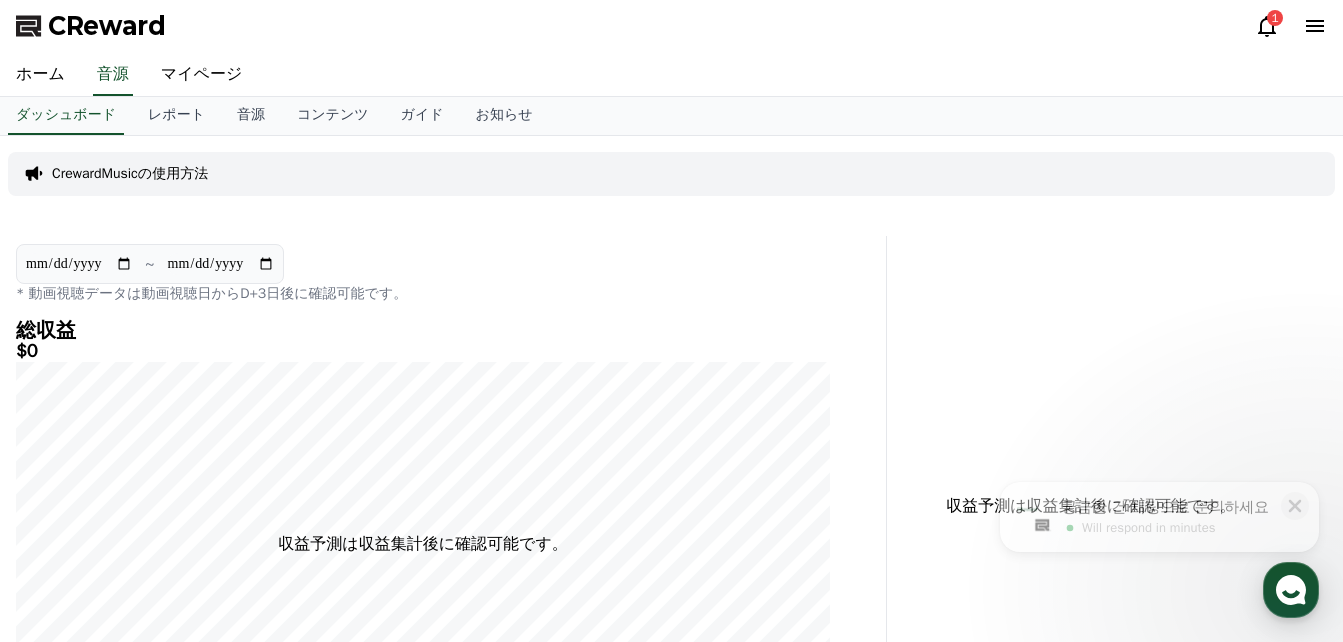 scroll, scrollTop: 0, scrollLeft: 0, axis: both 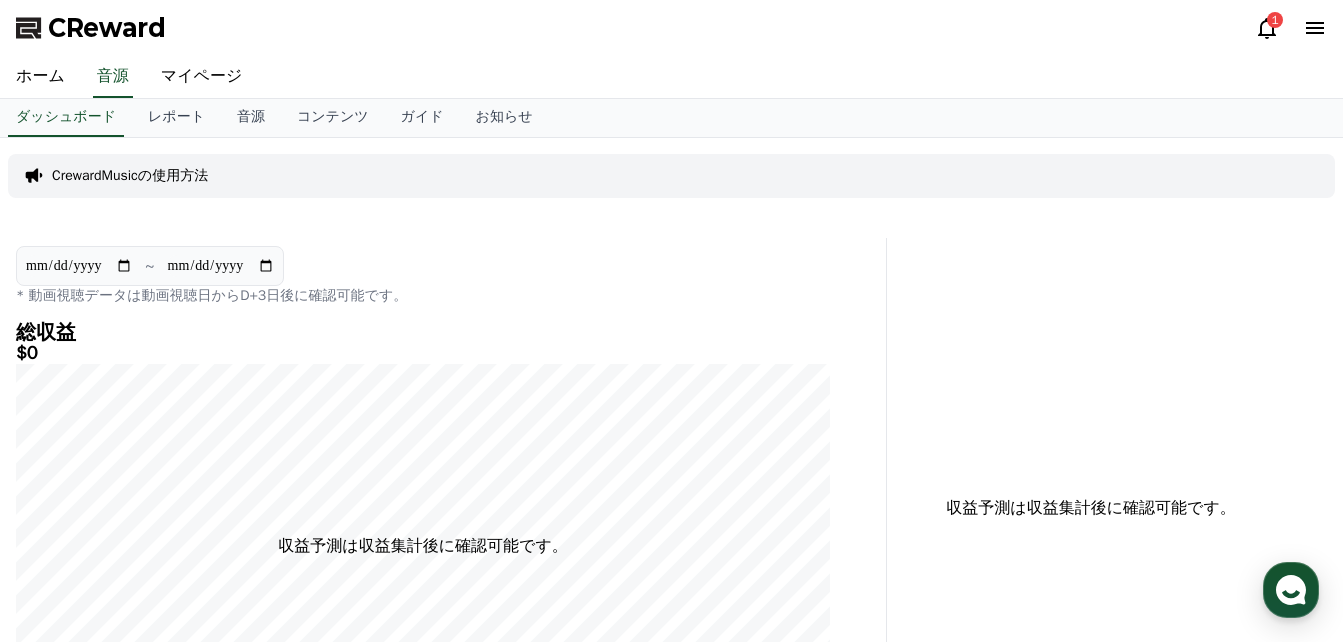 click on "CrewardMusicの使用方法" at bounding box center (130, 176) 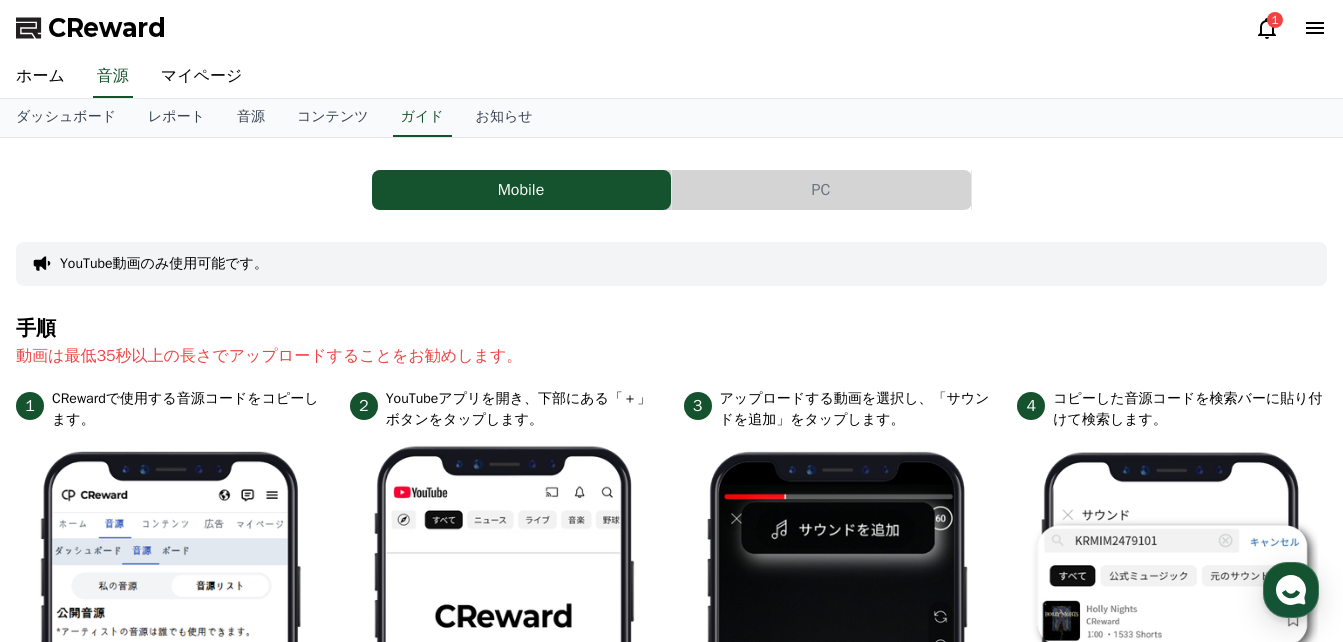 click on "PC" at bounding box center [821, 190] 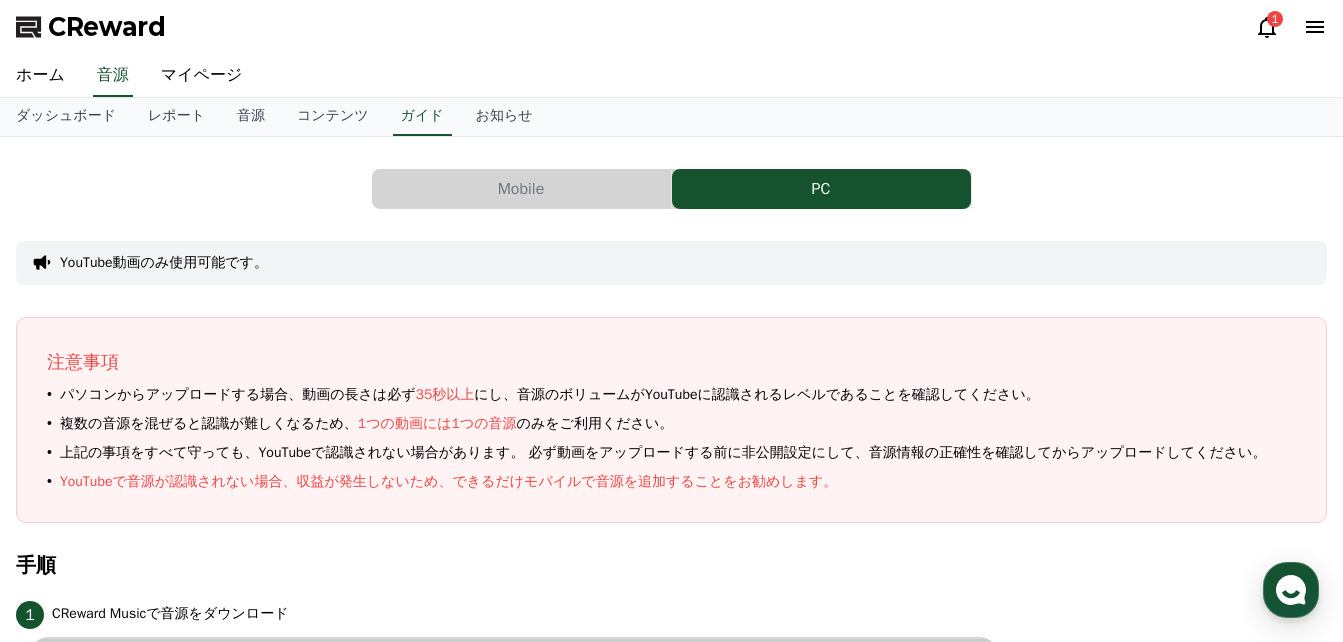 scroll, scrollTop: 0, scrollLeft: 0, axis: both 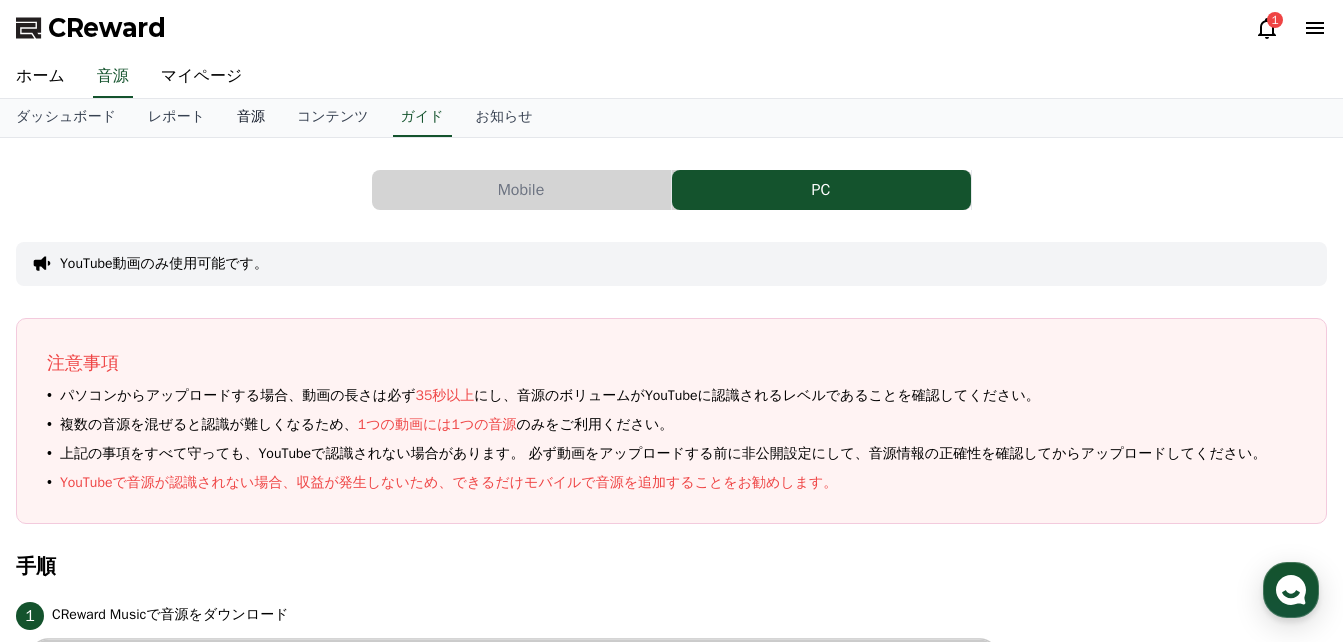 click on "音源" at bounding box center (251, 118) 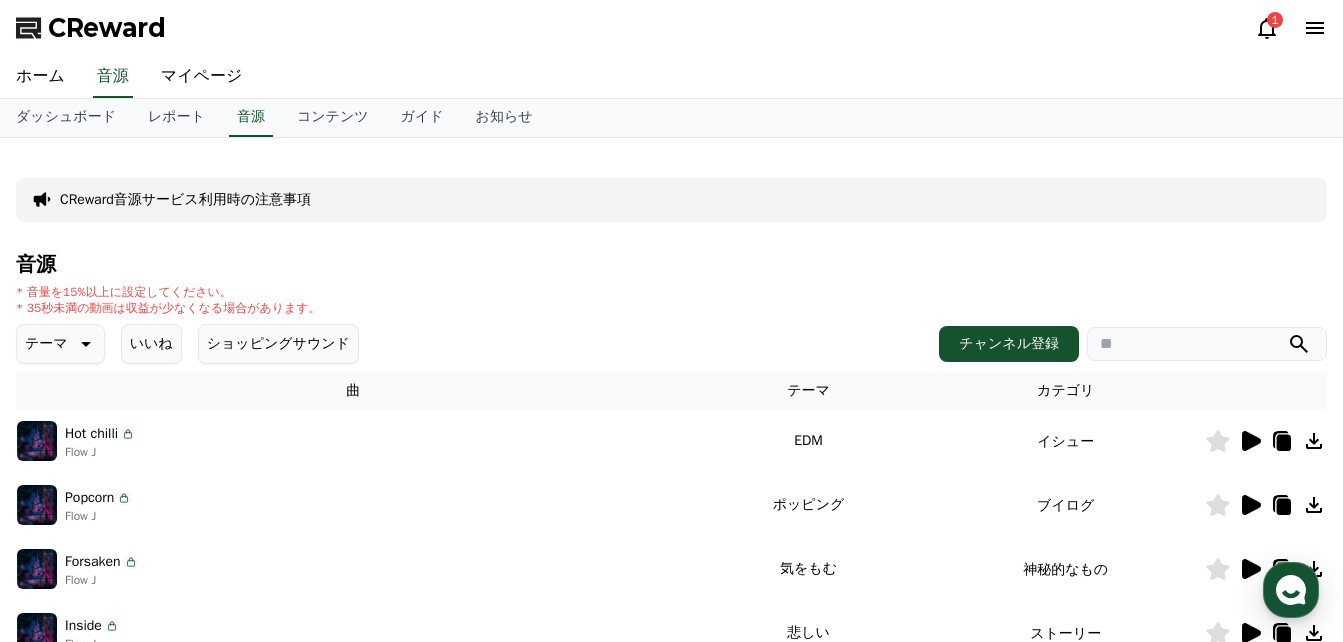 click on "テーマ" at bounding box center [60, 344] 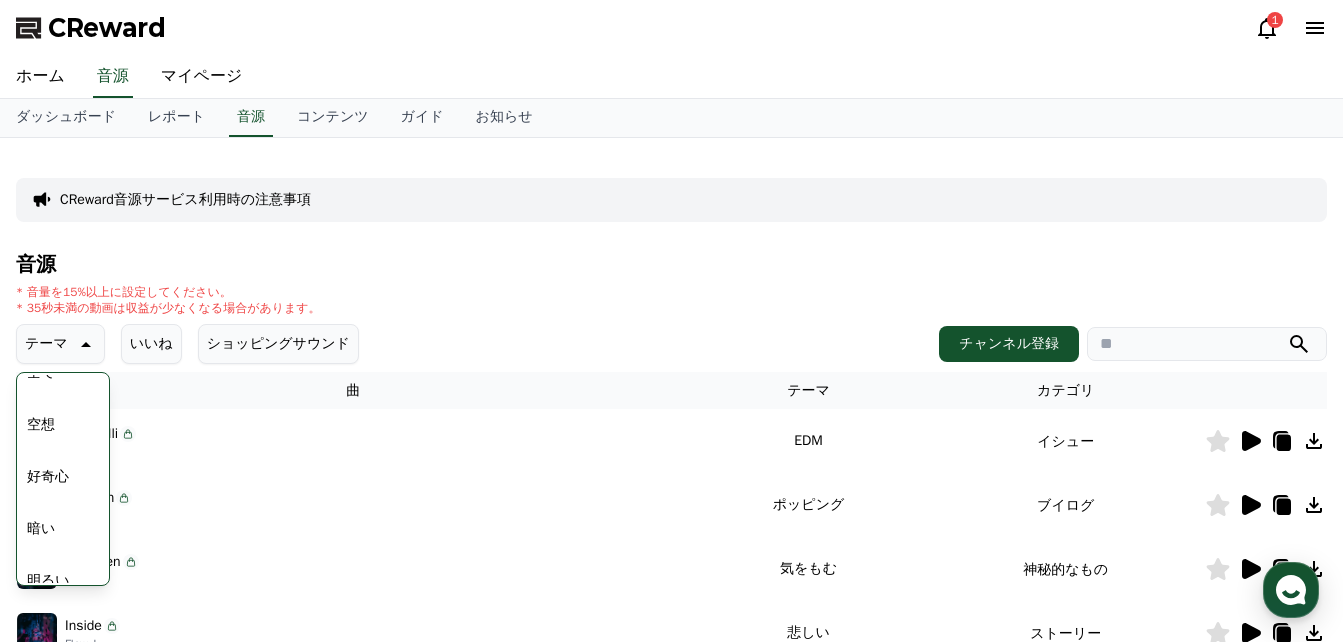 scroll, scrollTop: 0, scrollLeft: 0, axis: both 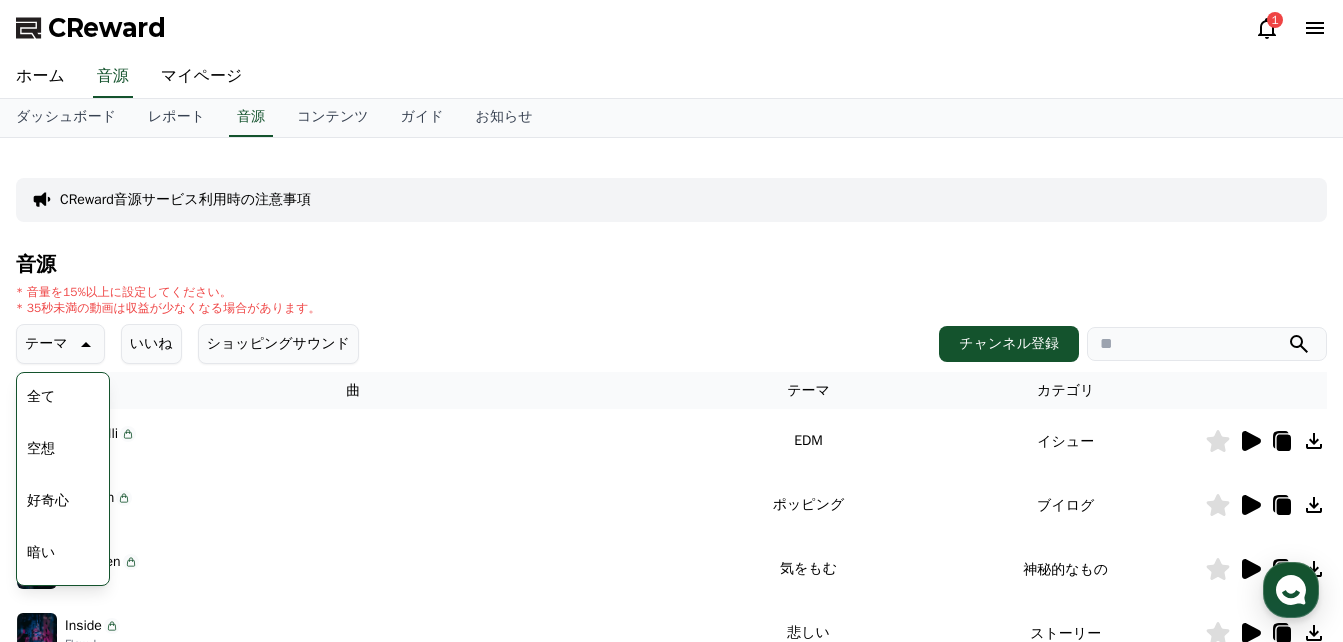 click on "音源   * 音量を15%以上に設定してください。   * 35秒未満の動画は収益が少なくなる場合があります。   テーマ       テーマ     全て  空想  好奇心  暗い  明るい  ポッピング  刺激的な  反転  雄壮な  劇的な  喜ばしい  気分  EDM  溝  悲しい  穏やかな  可愛い  感動的な  気をもむ  喜劇的な    全て 空想 好奇心 暗い 明るい ポッピング 刺激的な 反転 雄壮な 劇的な 喜ばしい 気分 EDM 溝 悲しい 穏やかな 可愛い 感動的な 気をもむ 喜劇的な   いいね   ショッピングサウンド     チャンネル登録         曲 テーマ カテゴリ     Hot chilli     Flow J   EDM イシュー           Popcorn     Flow J   ポッピング ブイログ           Forsaken     Flow J   気をもむ 神秘的なもの           Inside     Flow J   悲しい ストーリー           I Love you     Flow J   穏やかな ブイログ           When I Wield My Sword     Flow J" at bounding box center (671, 671) 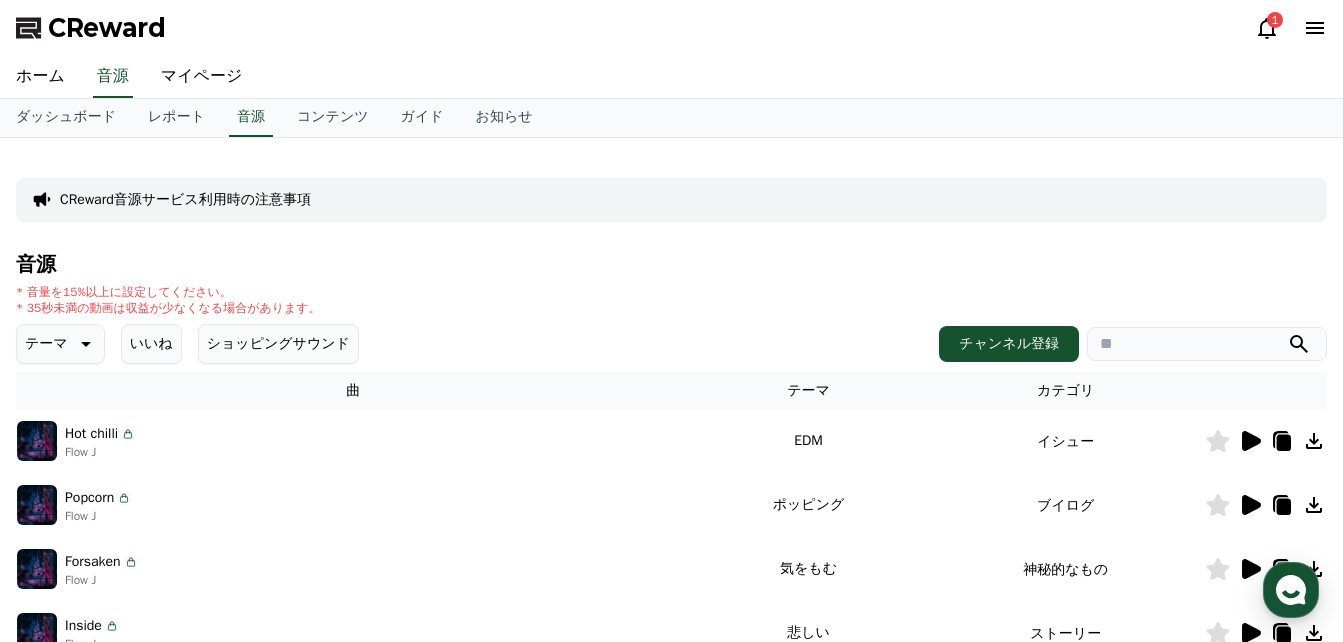 click on "いいね" at bounding box center [151, 344] 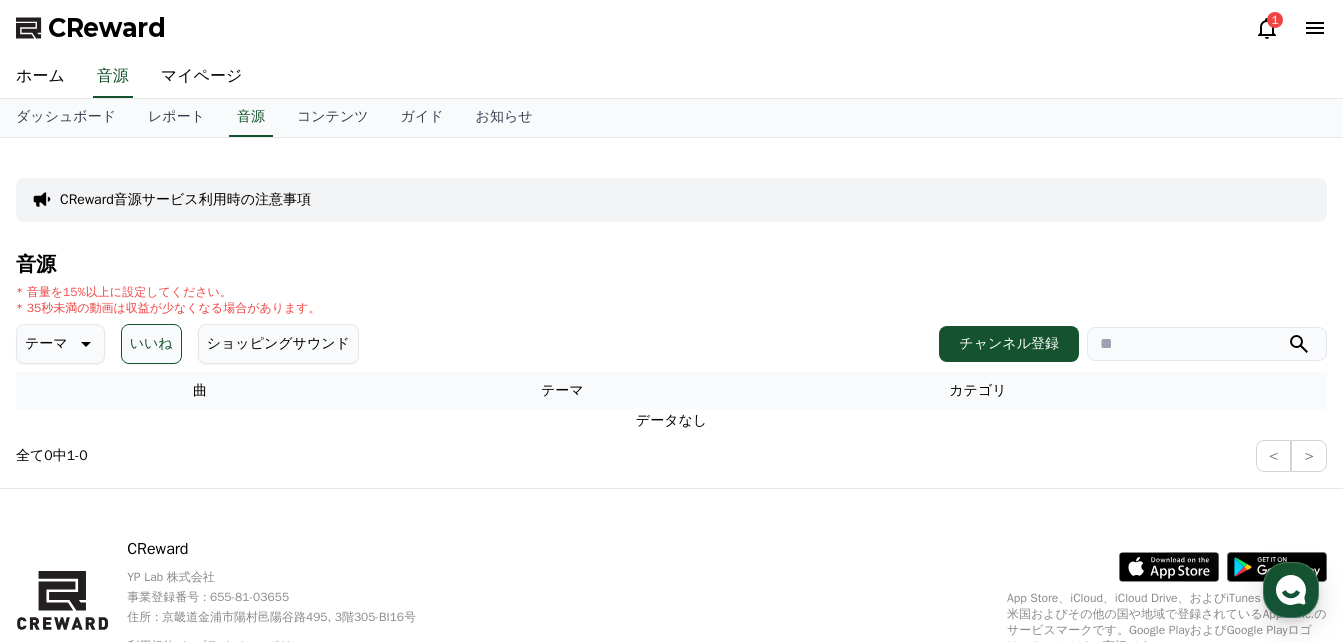 click on "いいね" at bounding box center (151, 344) 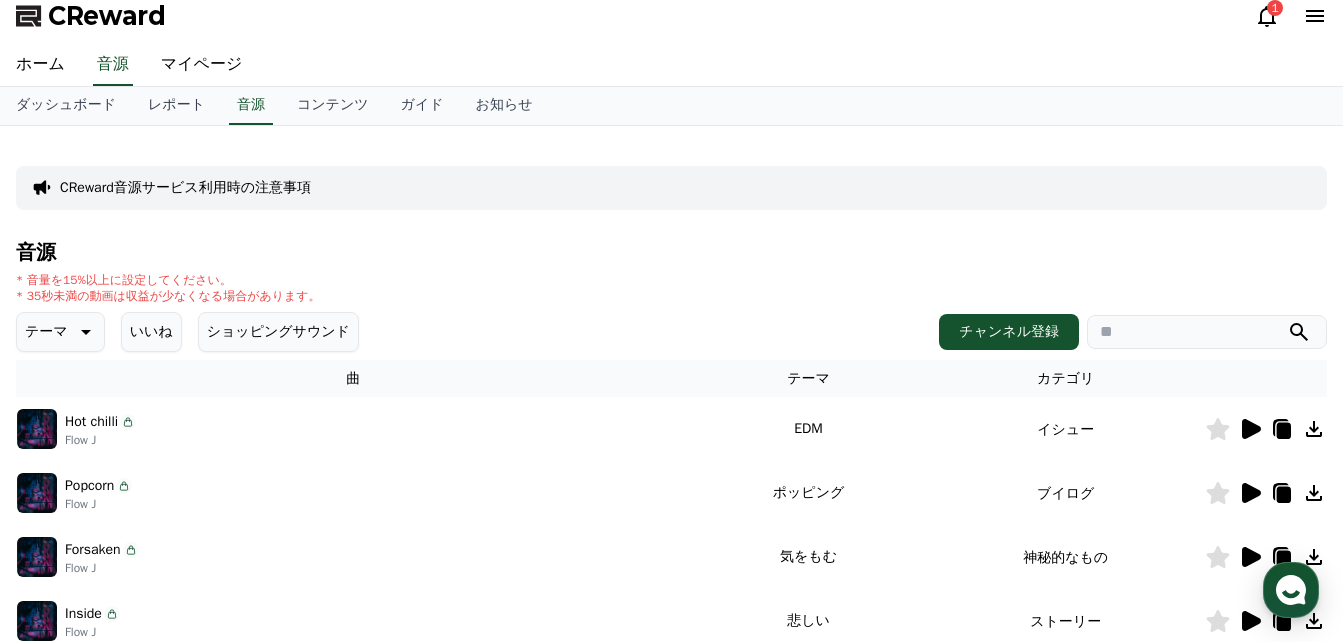 scroll, scrollTop: 0, scrollLeft: 0, axis: both 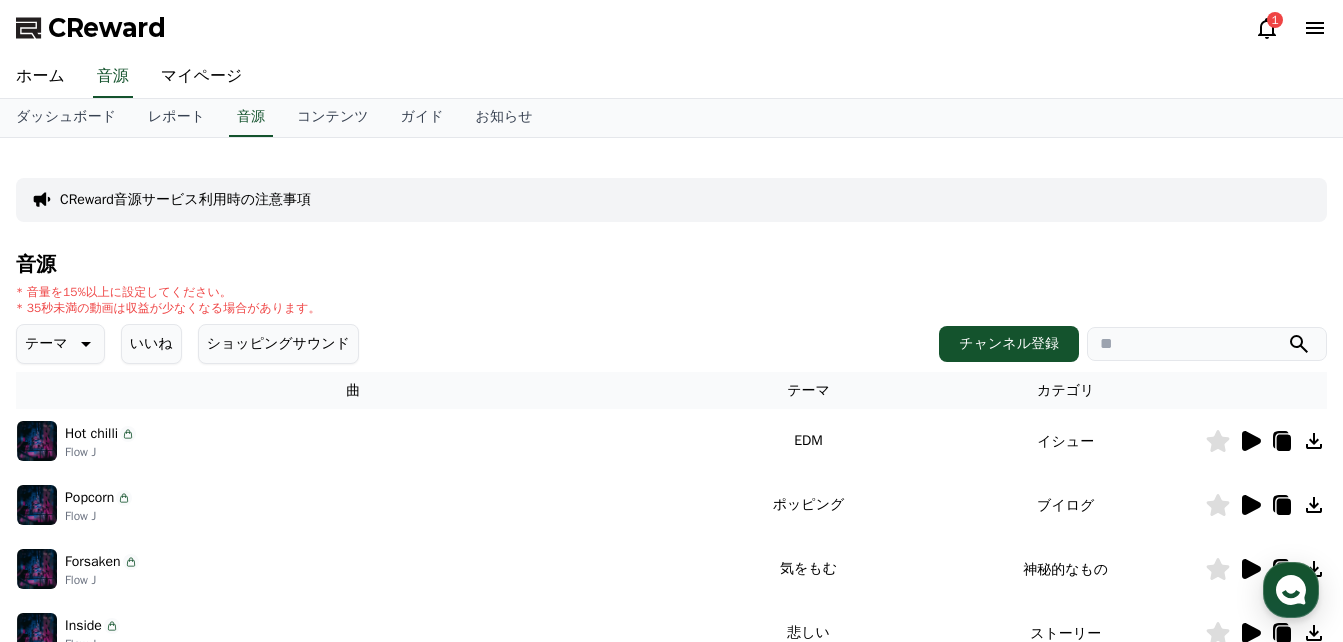 click 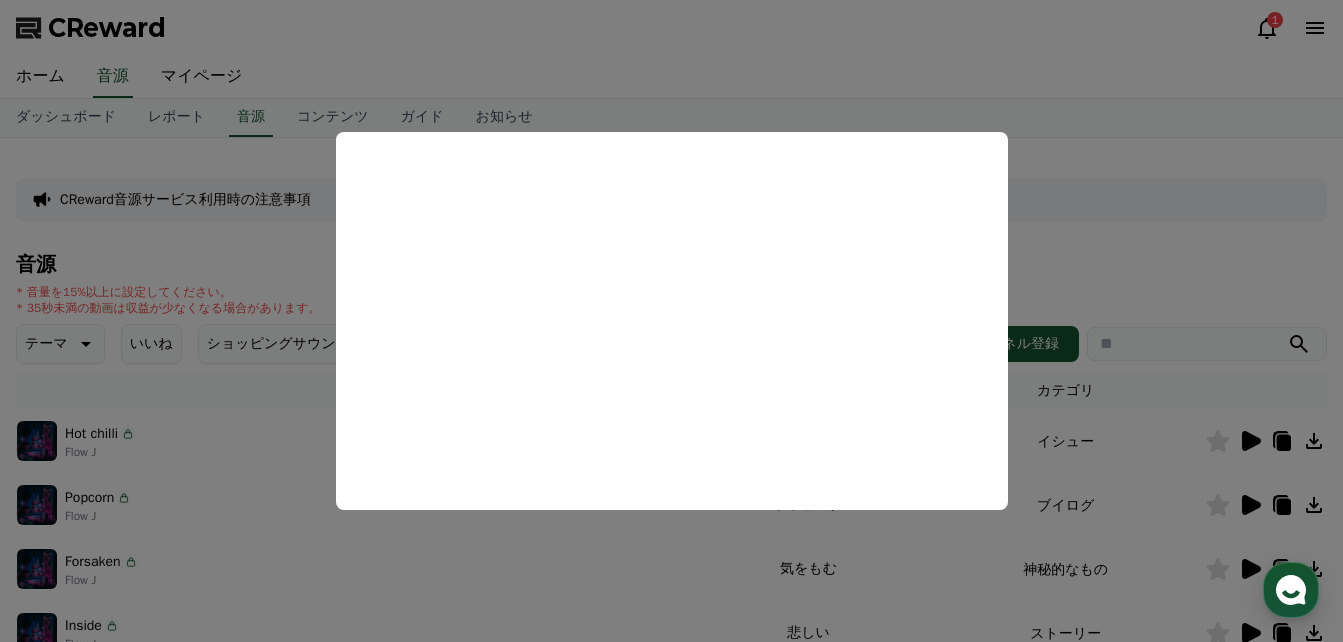 click at bounding box center (671, 321) 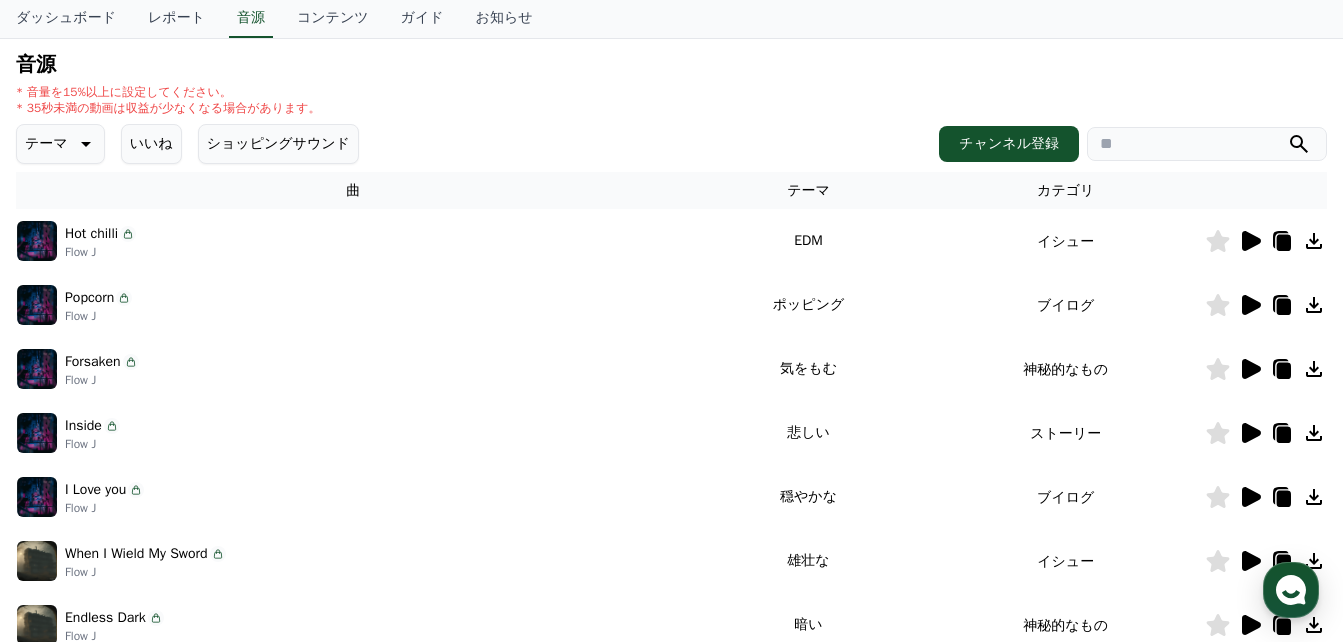 scroll, scrollTop: 300, scrollLeft: 0, axis: vertical 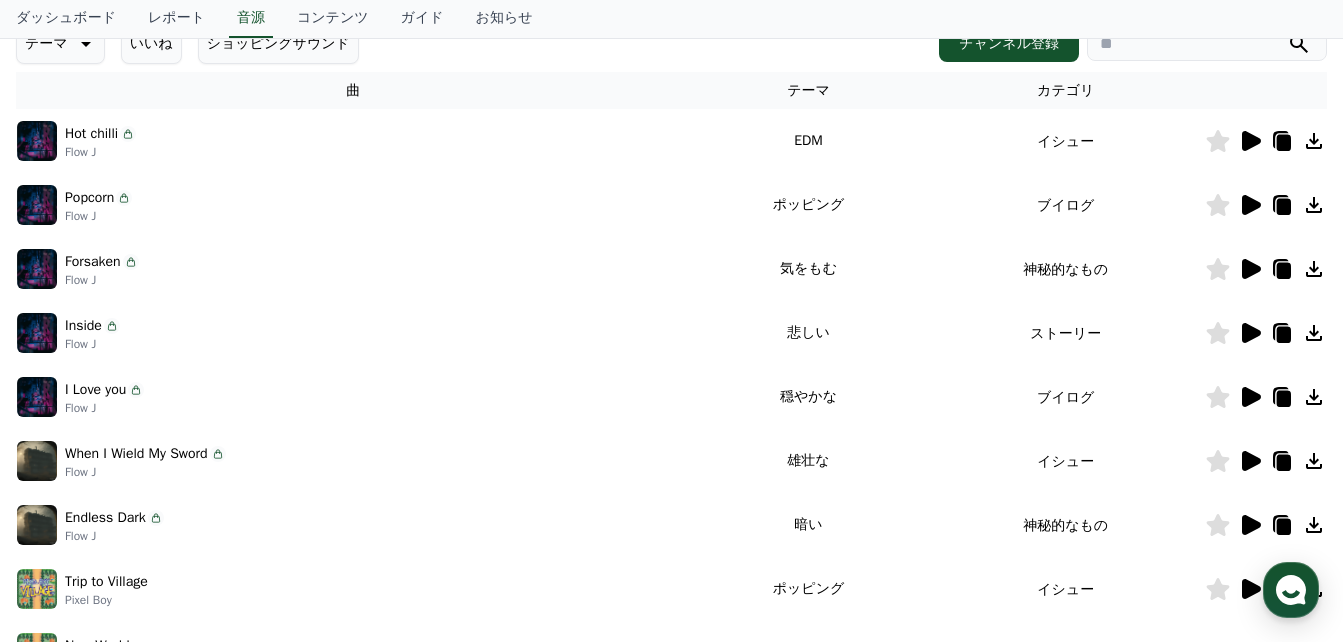 click 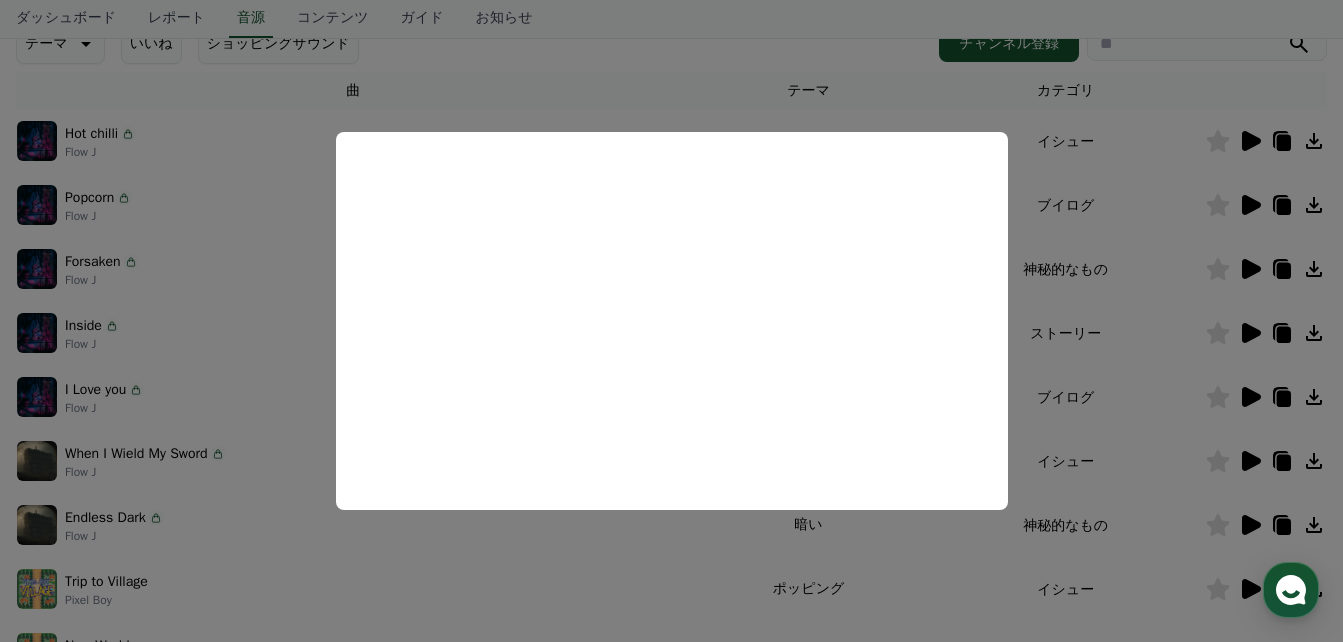 click at bounding box center [671, 321] 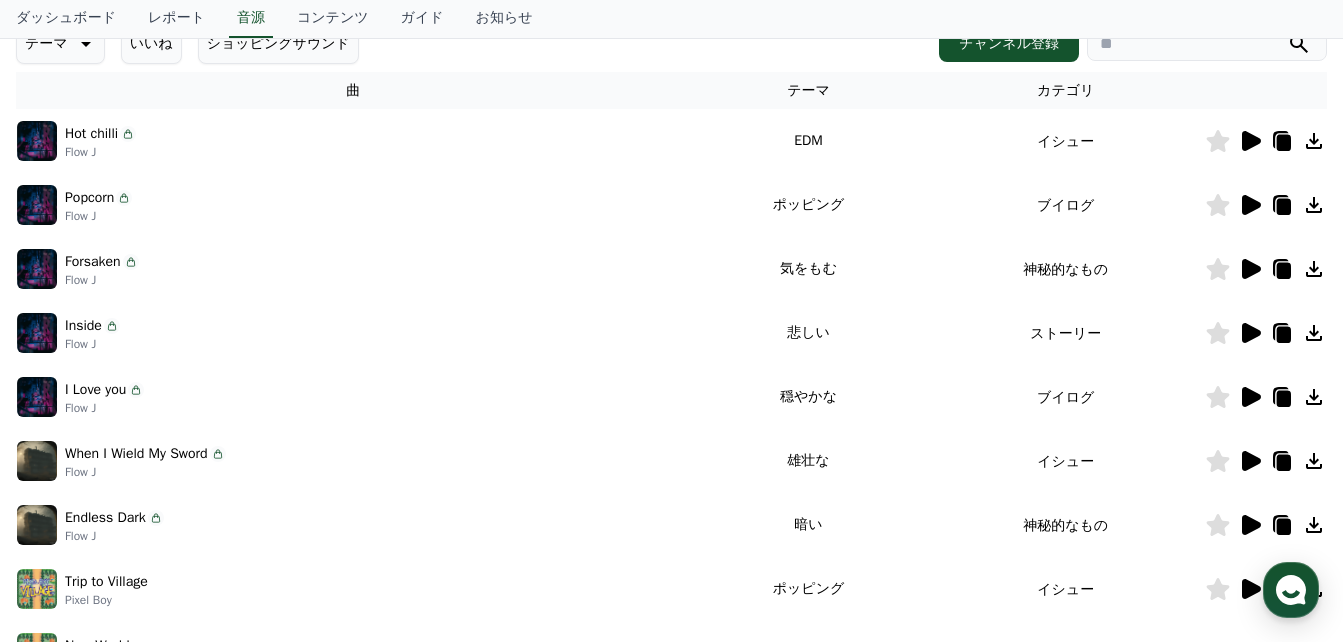 click 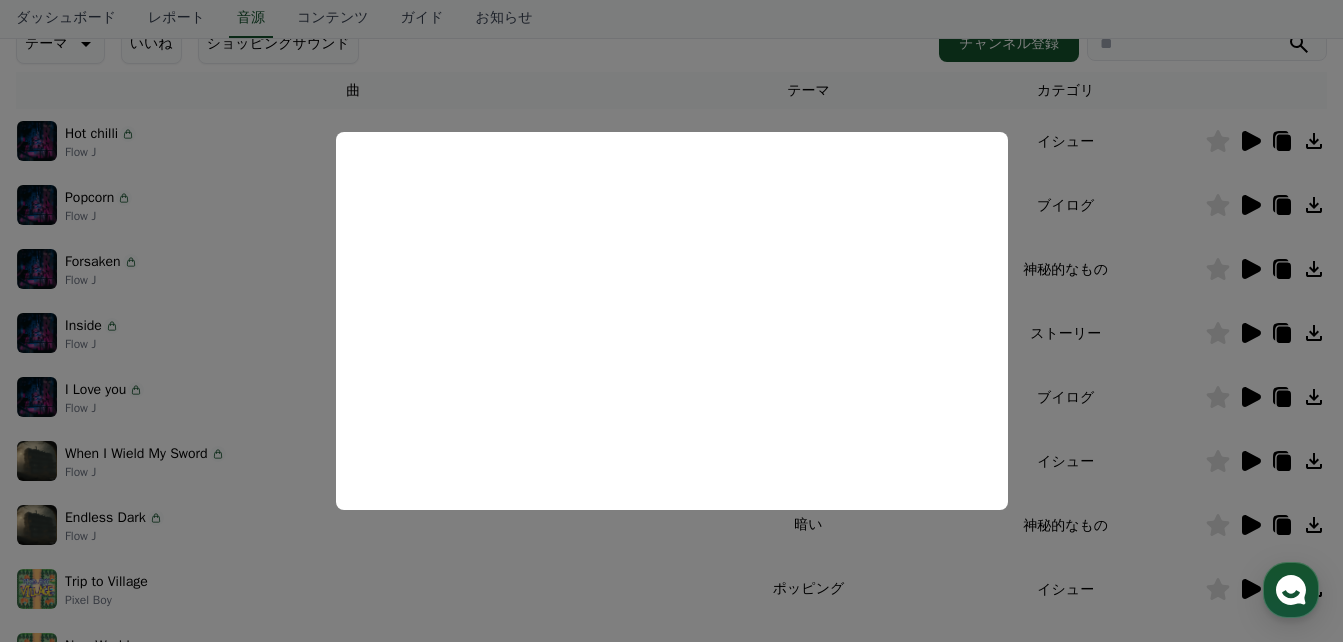 click at bounding box center (671, 321) 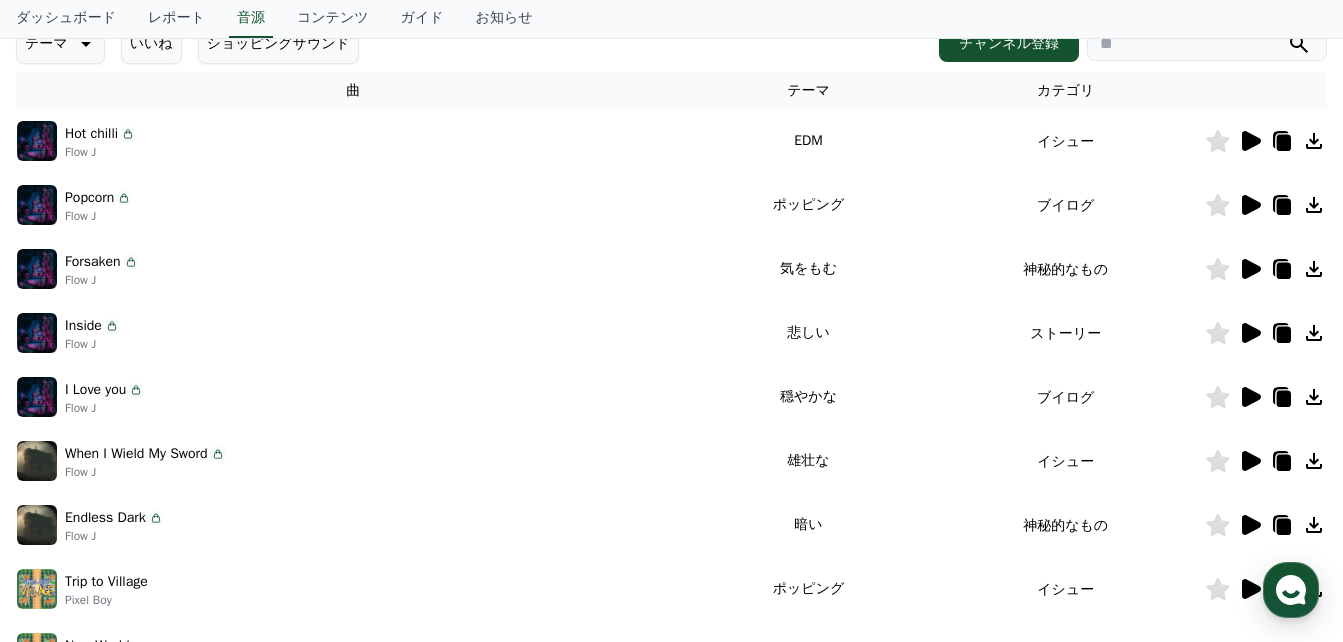 click 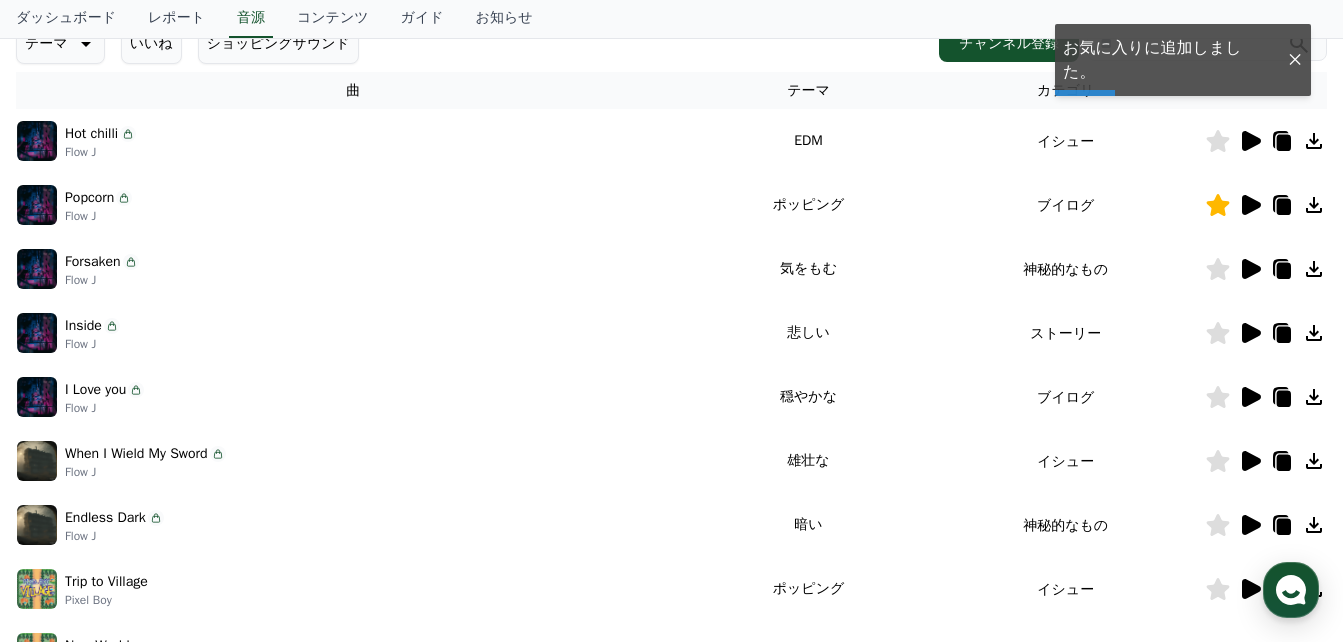 click 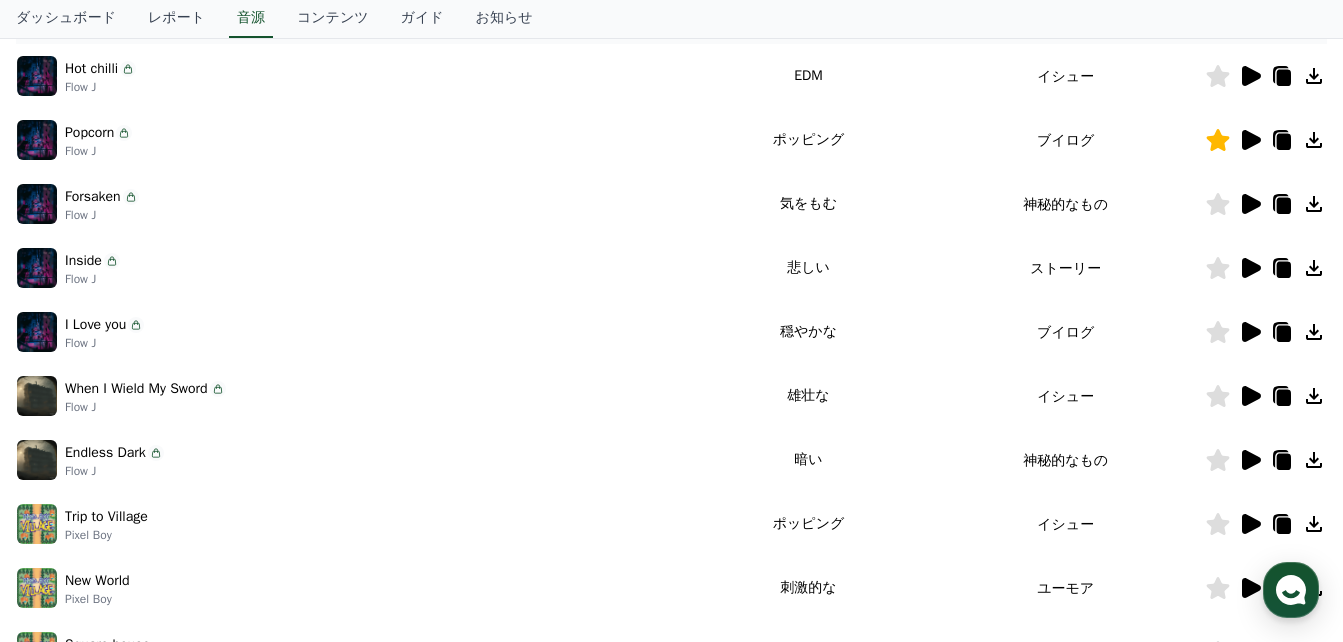 scroll, scrollTop: 400, scrollLeft: 0, axis: vertical 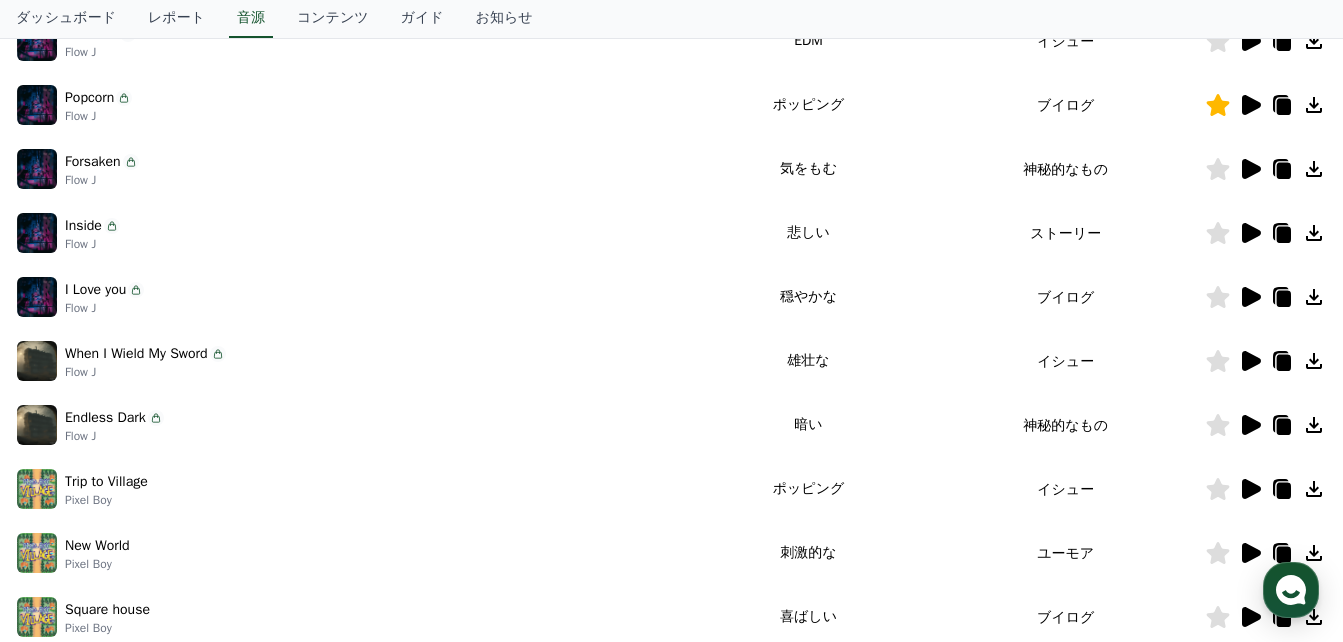 click 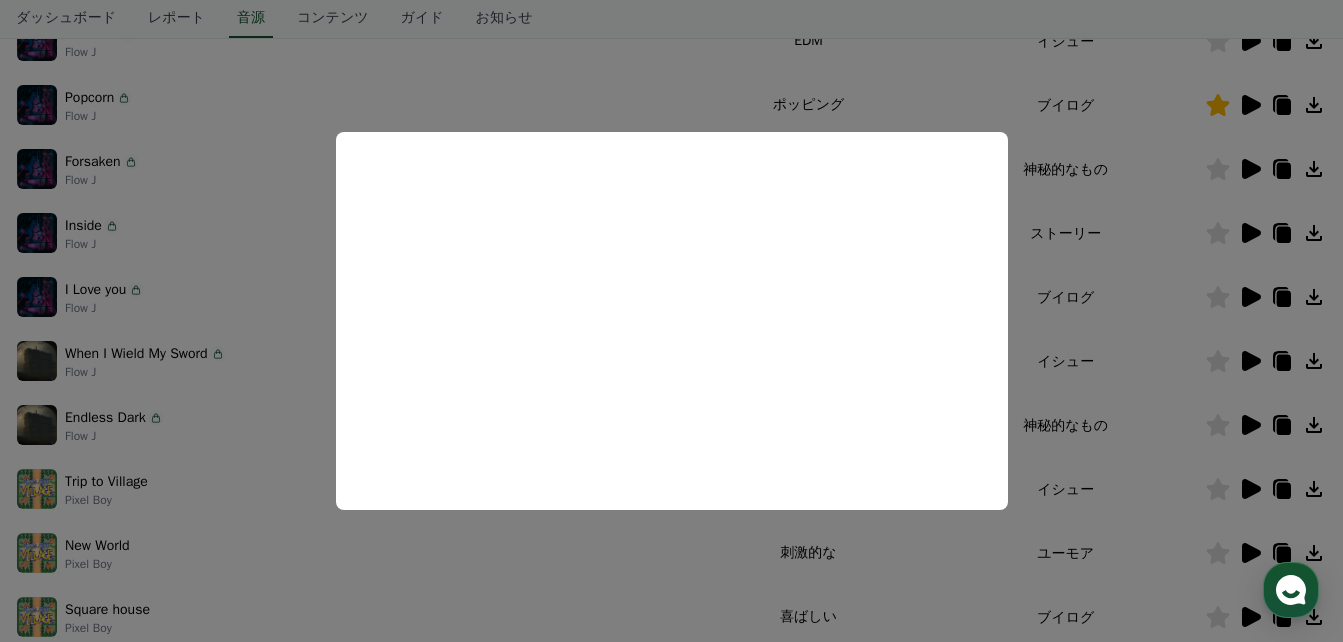click at bounding box center [671, 321] 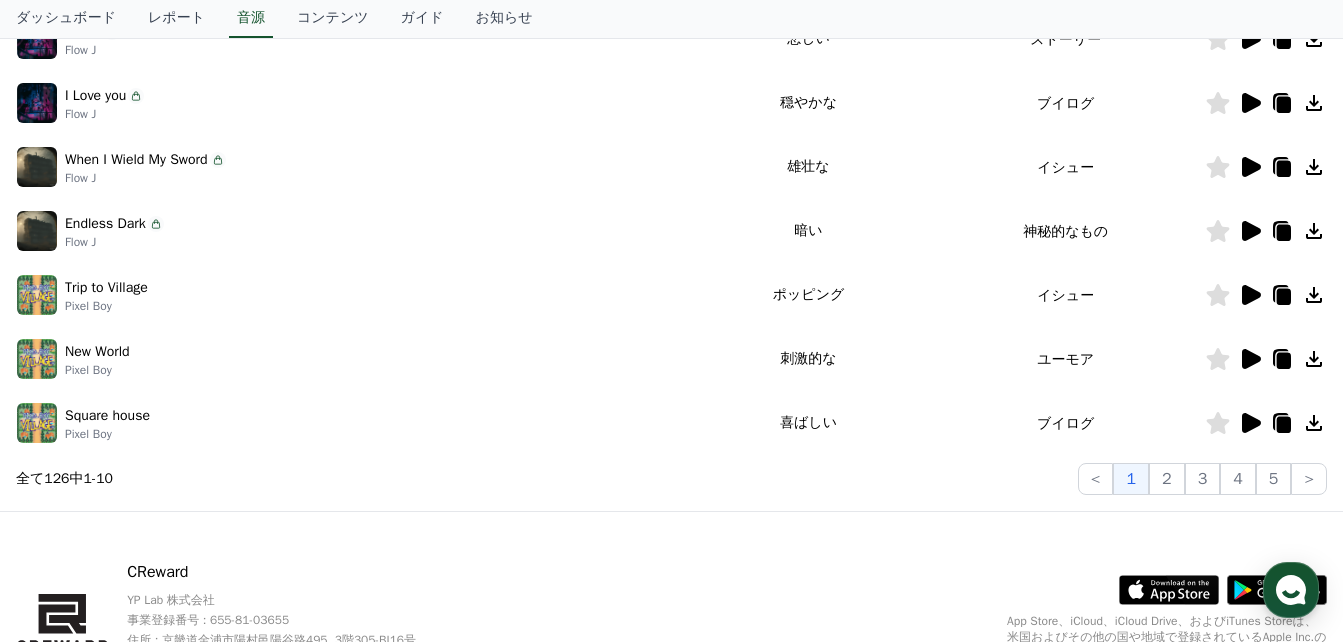 scroll, scrollTop: 600, scrollLeft: 0, axis: vertical 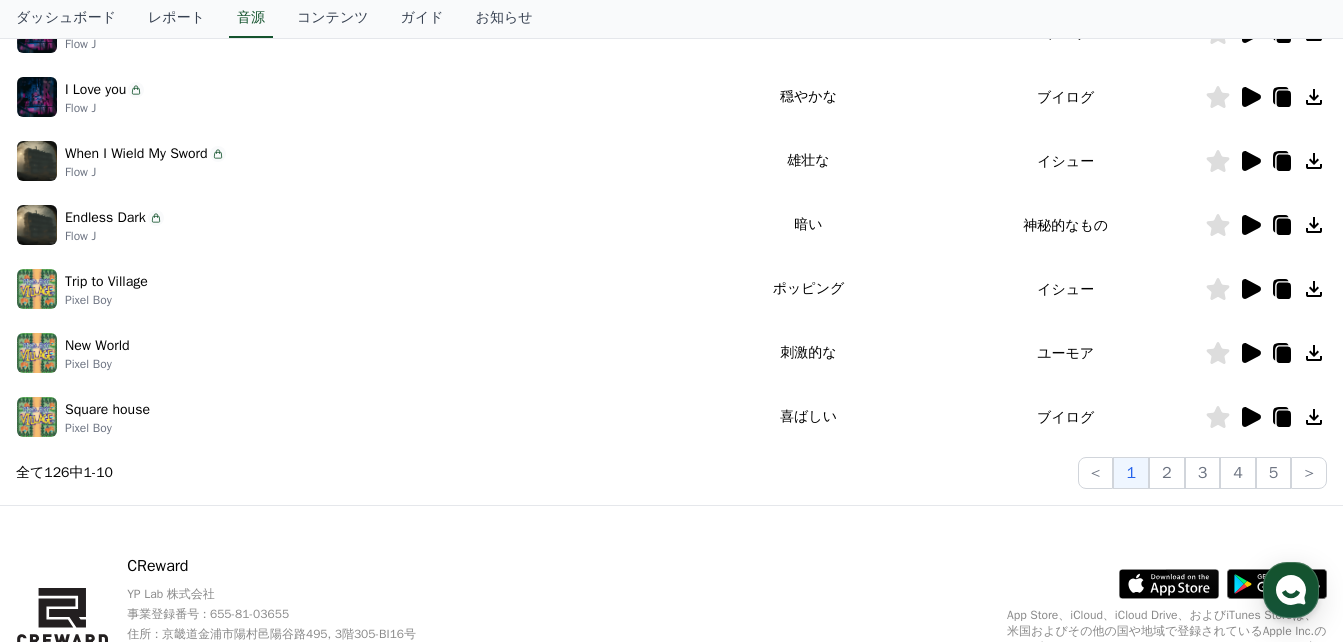 click 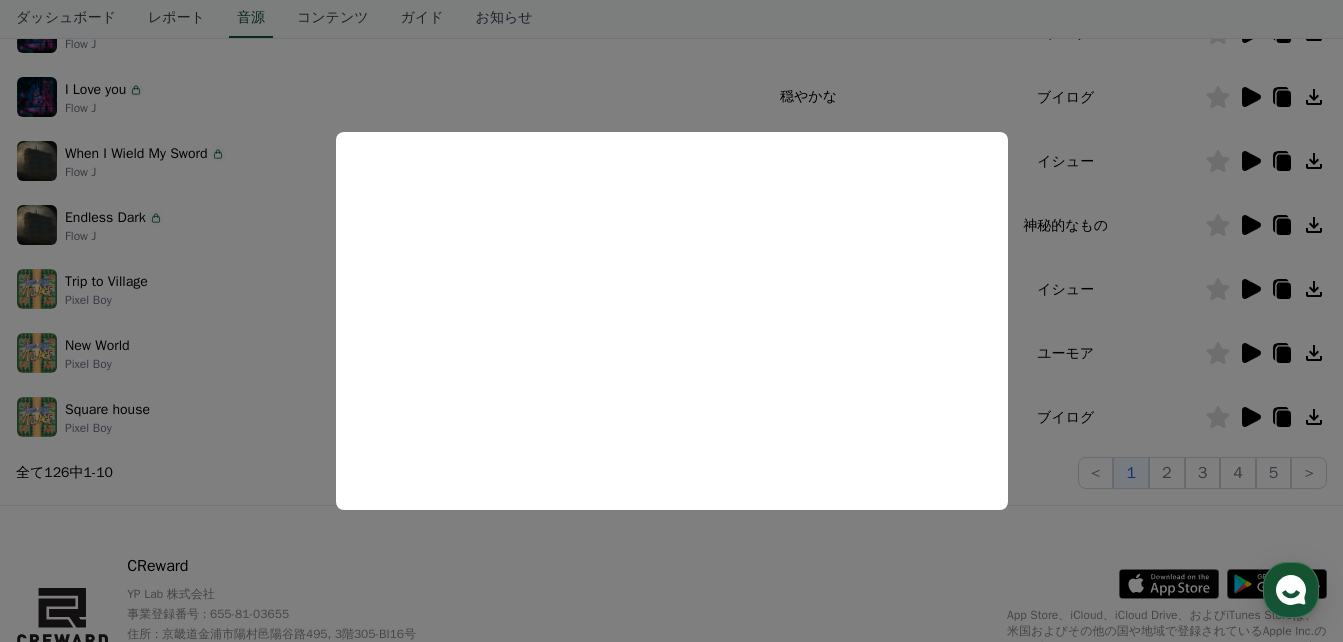 click at bounding box center (671, 321) 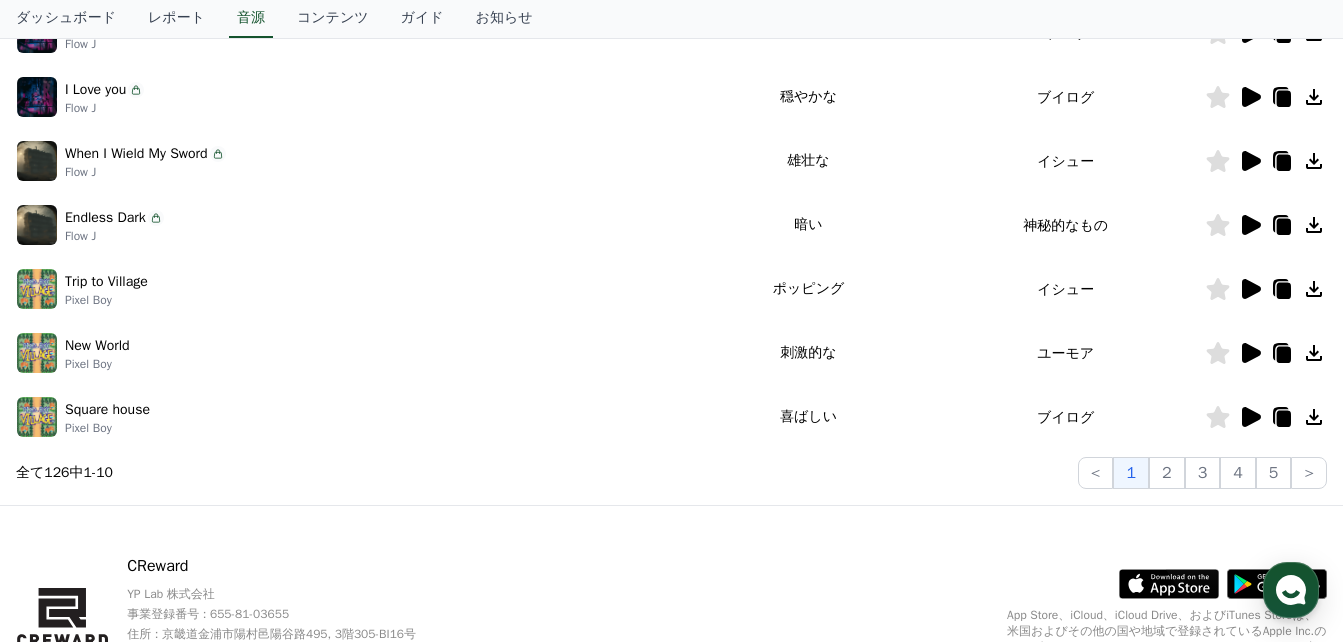 click 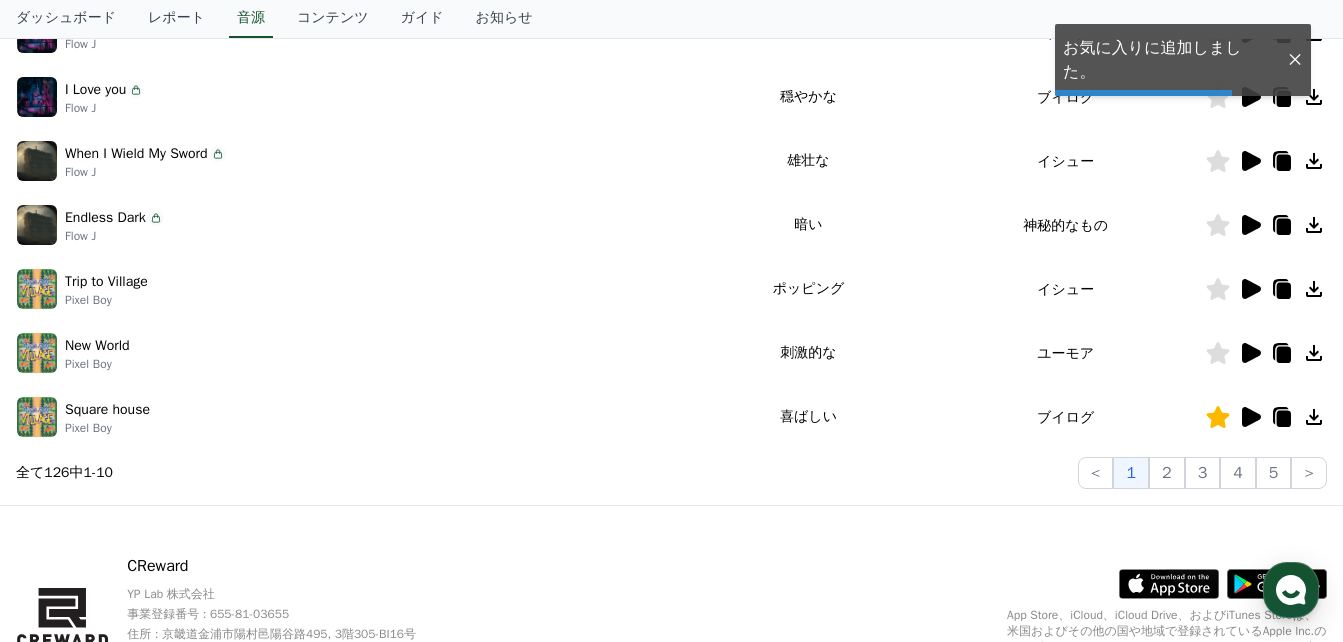 click 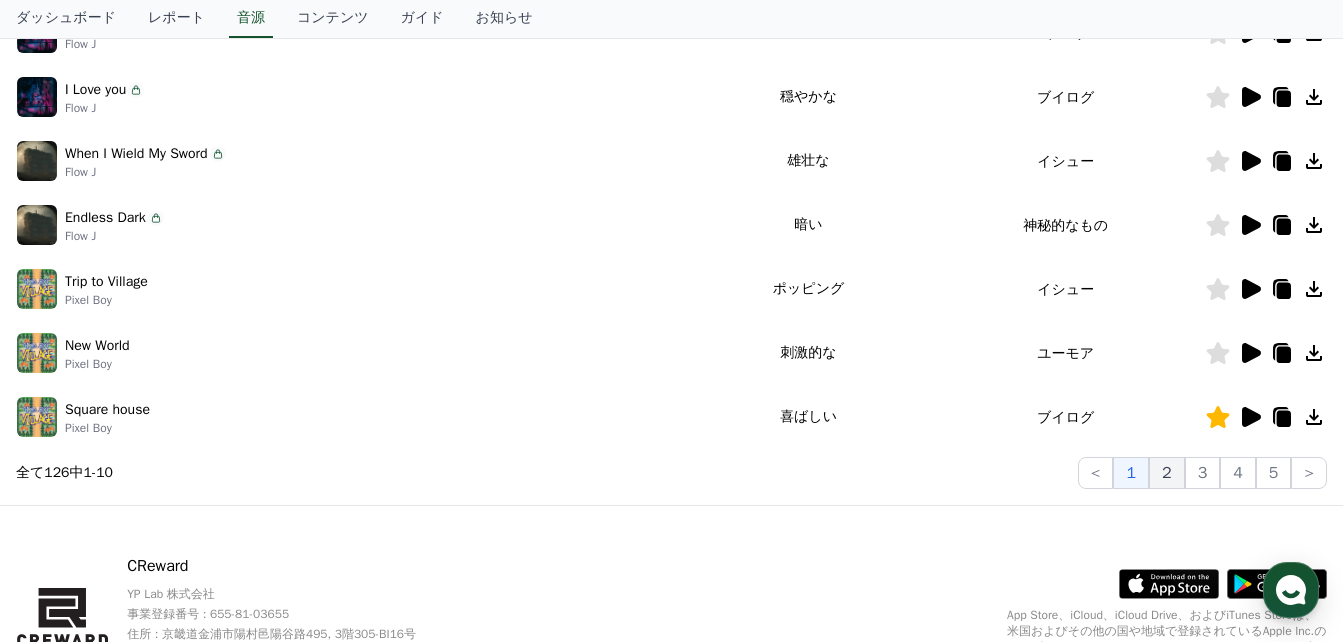 click on "2" 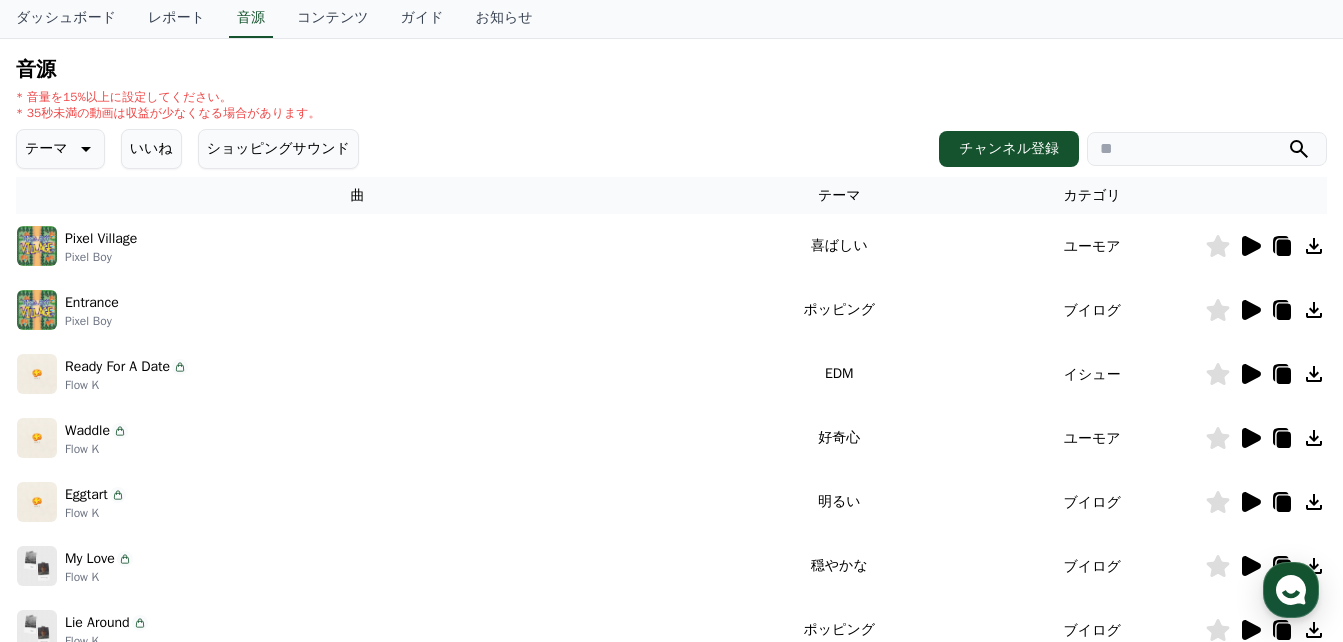 scroll, scrollTop: 200, scrollLeft: 0, axis: vertical 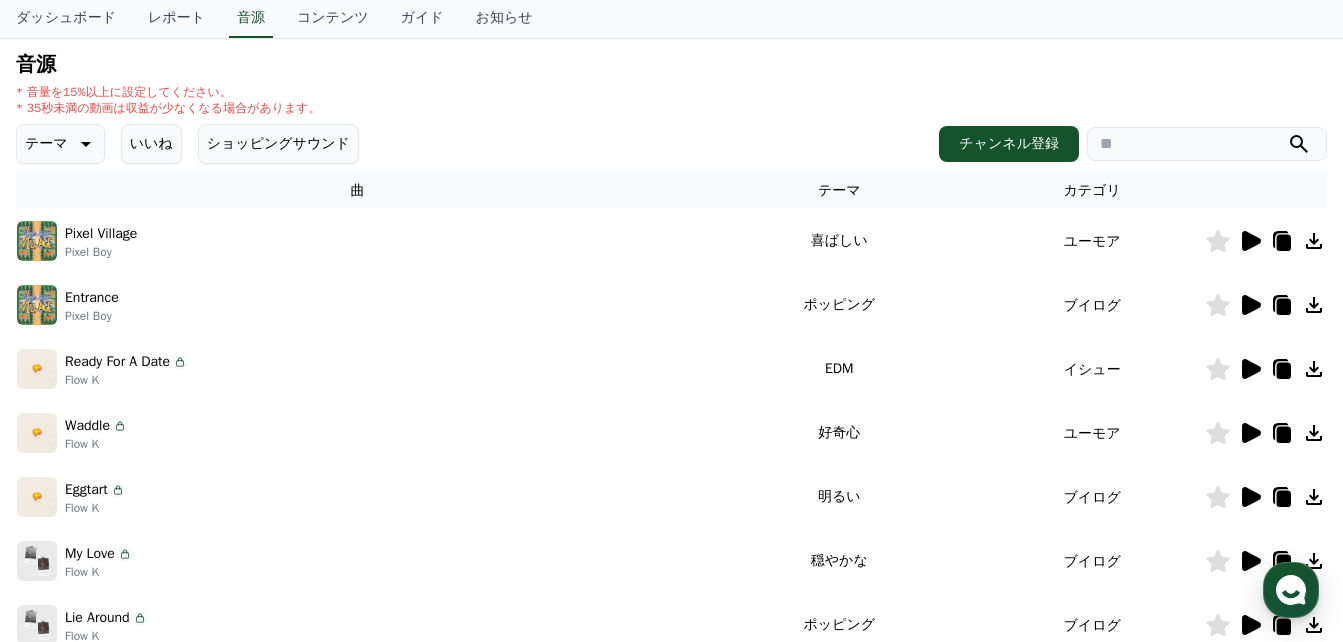 click 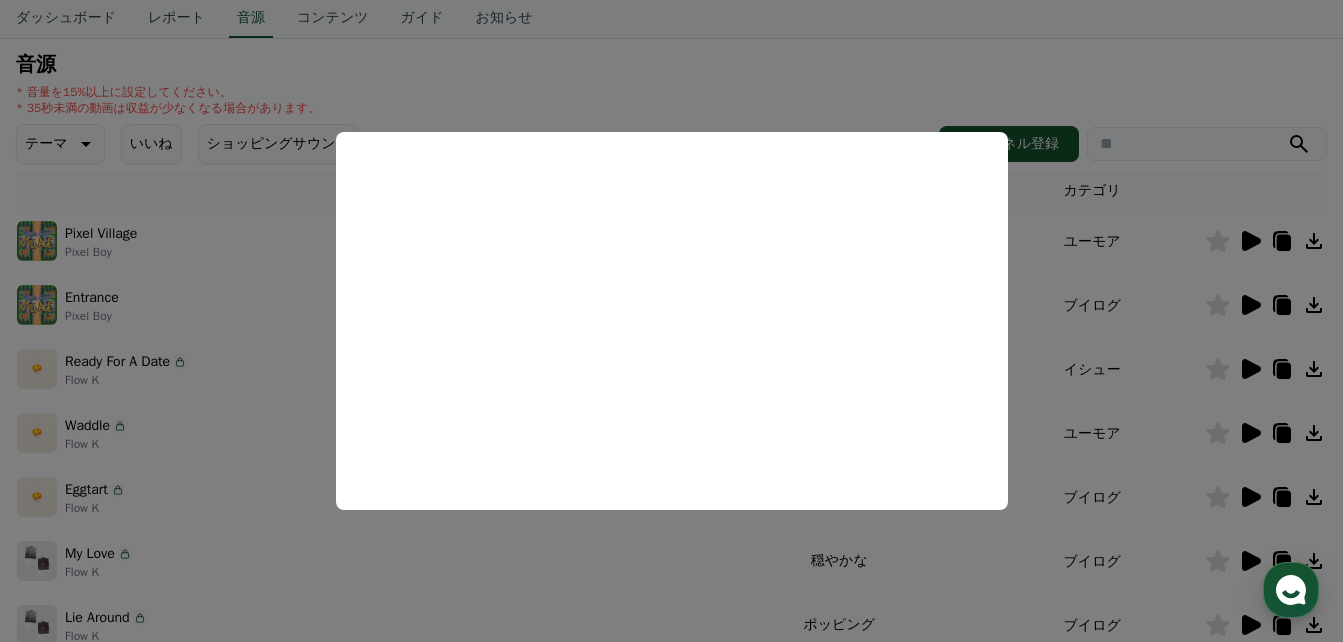 click at bounding box center [671, 321] 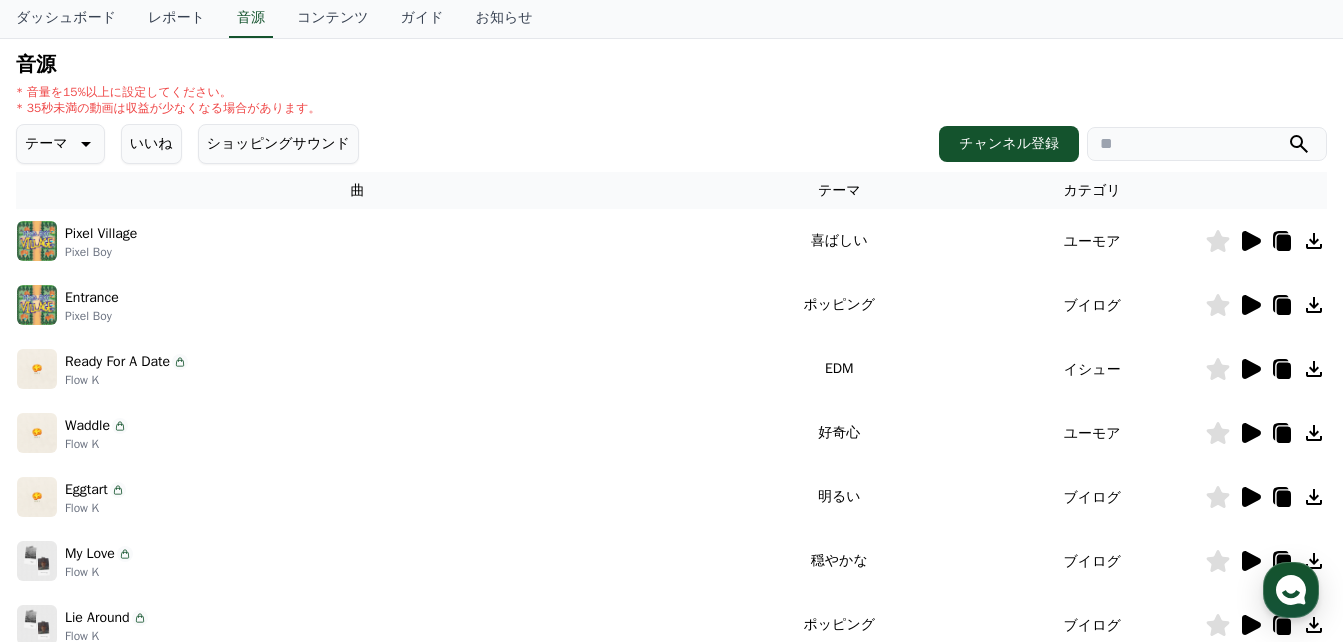 click 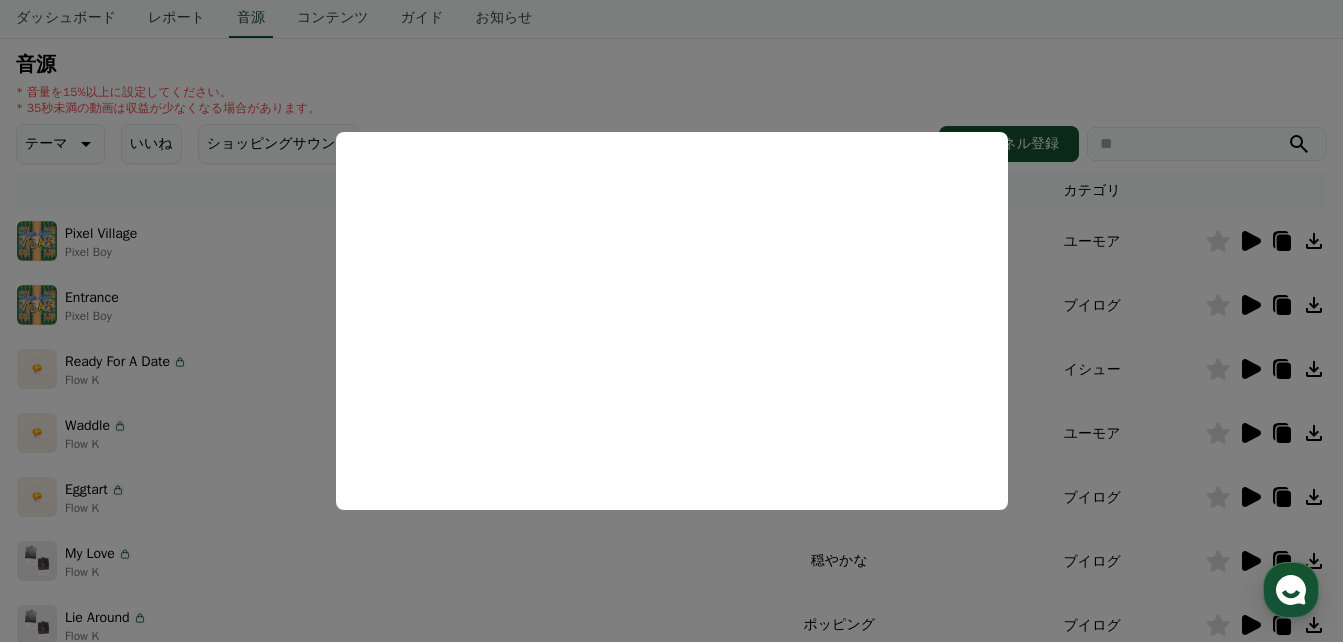 click at bounding box center [671, 321] 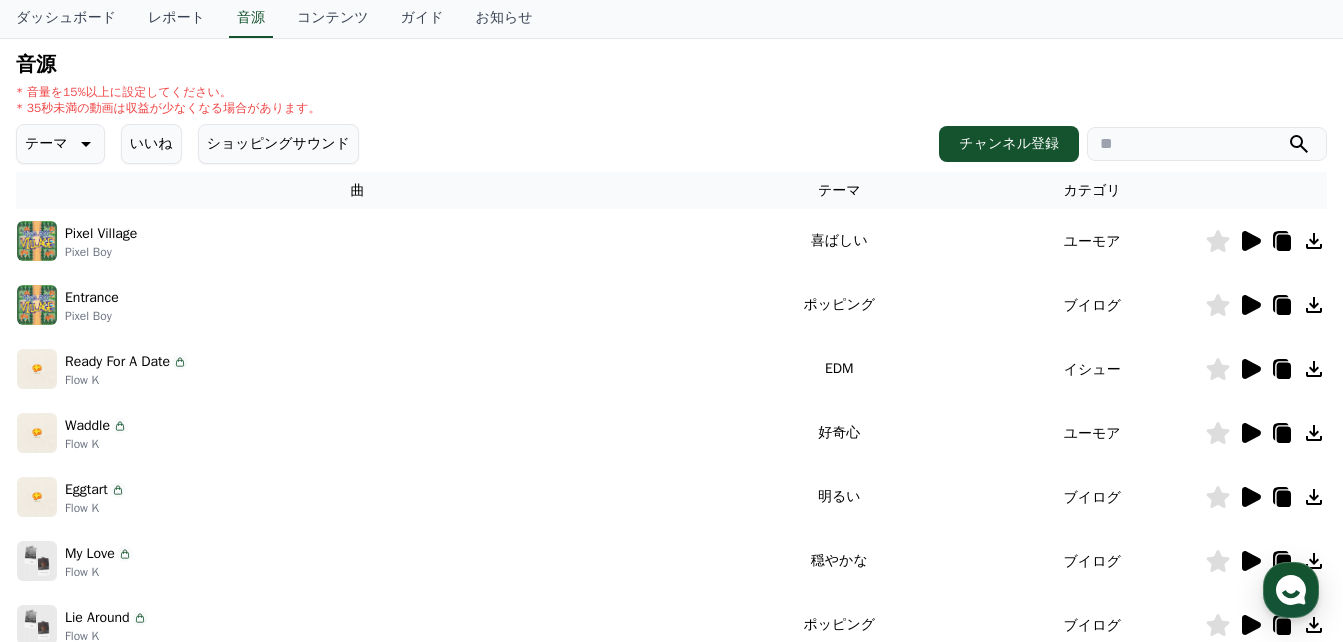 click 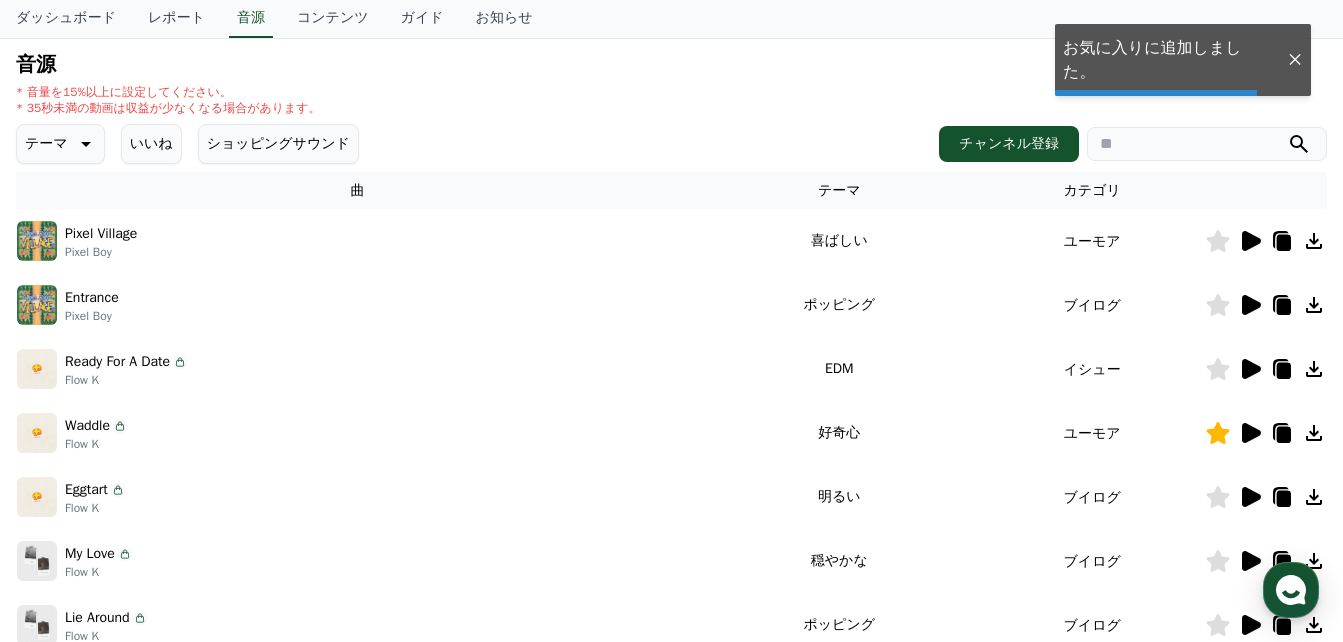 click 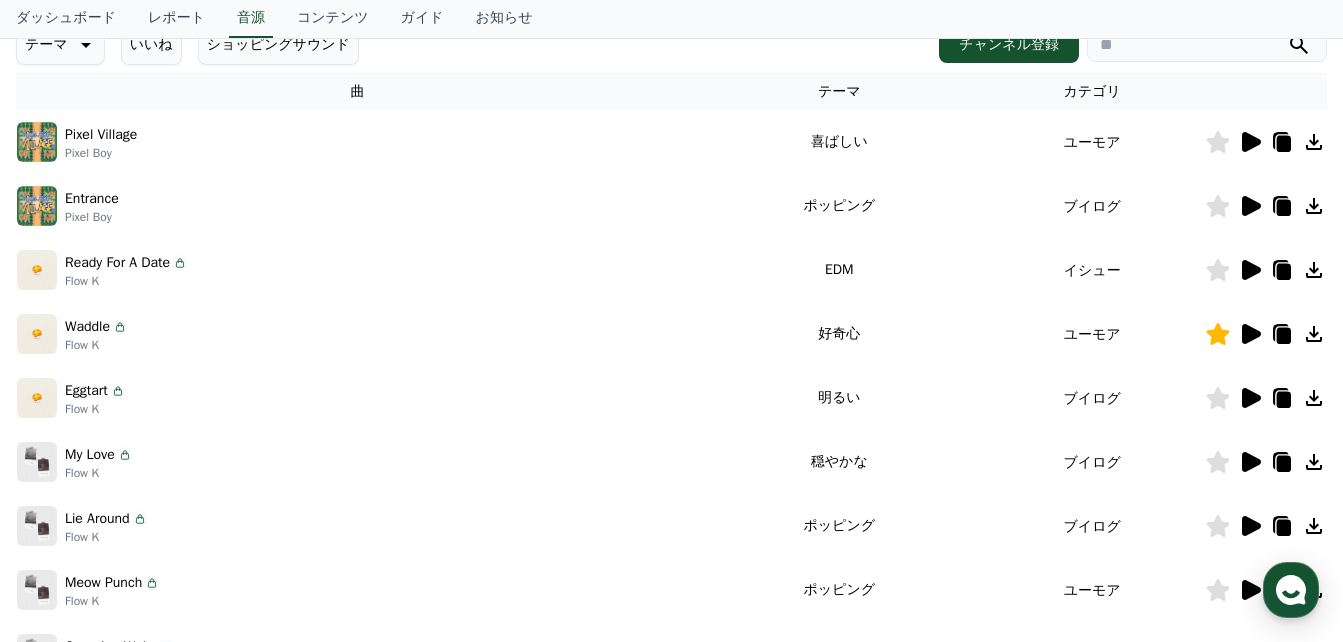 scroll, scrollTop: 300, scrollLeft: 0, axis: vertical 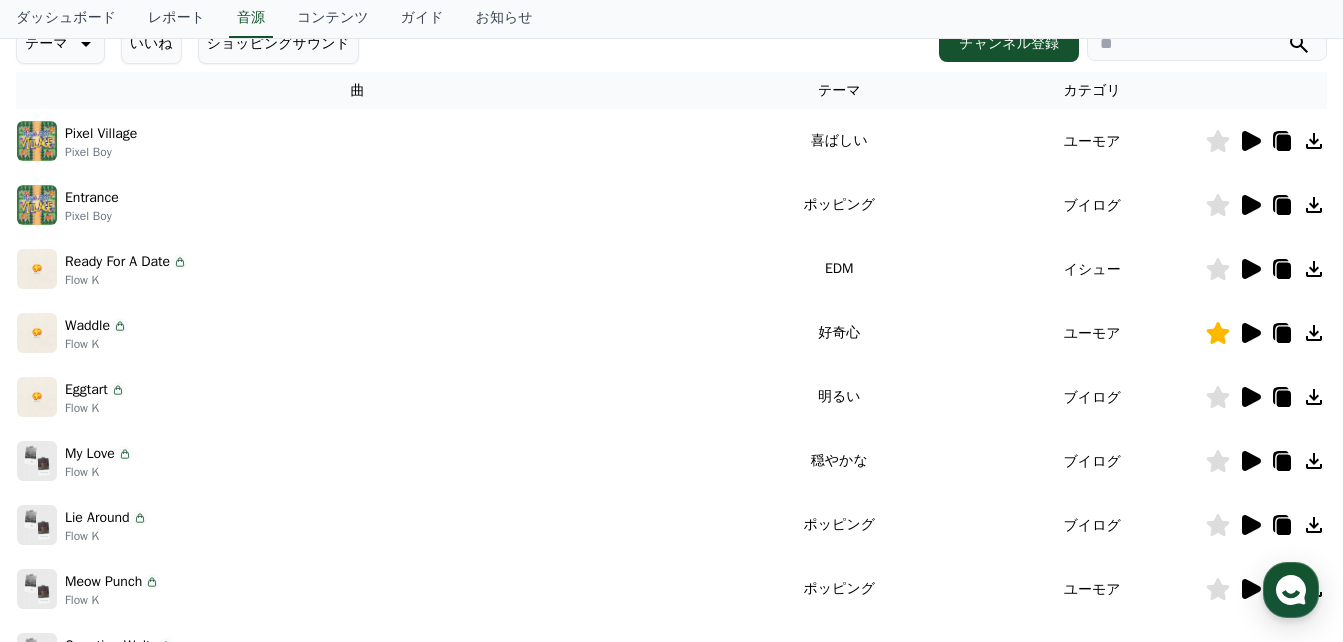 click 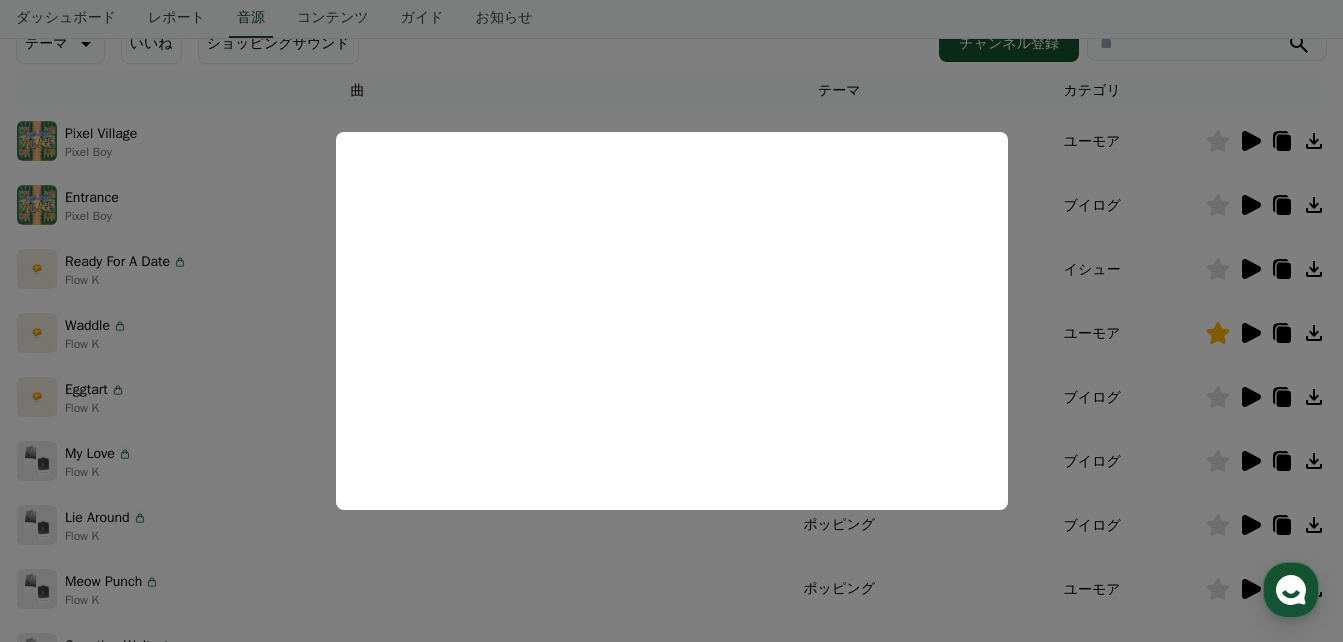 click at bounding box center [671, 321] 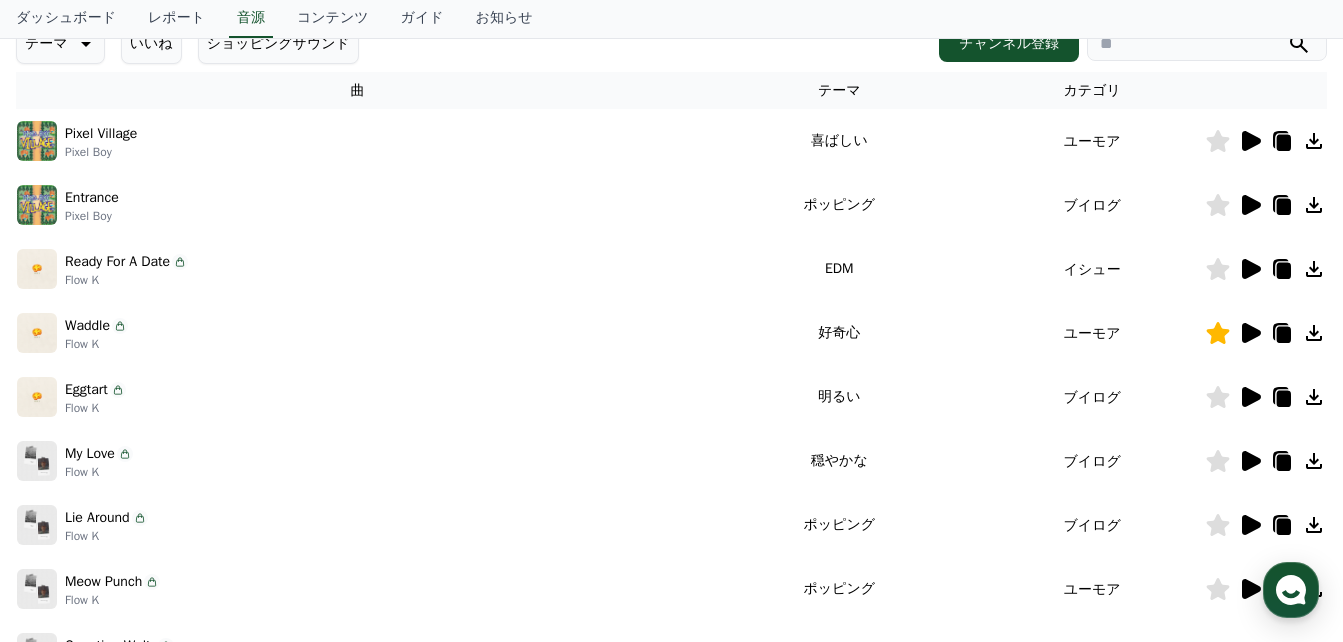 click 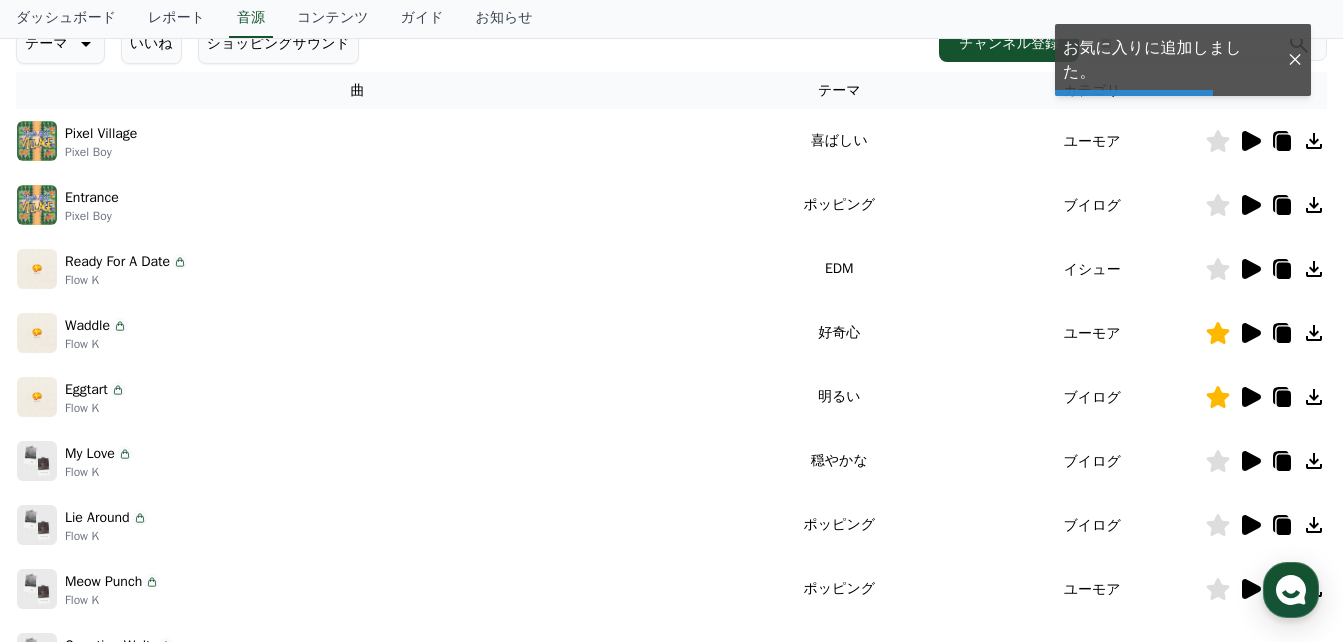 click 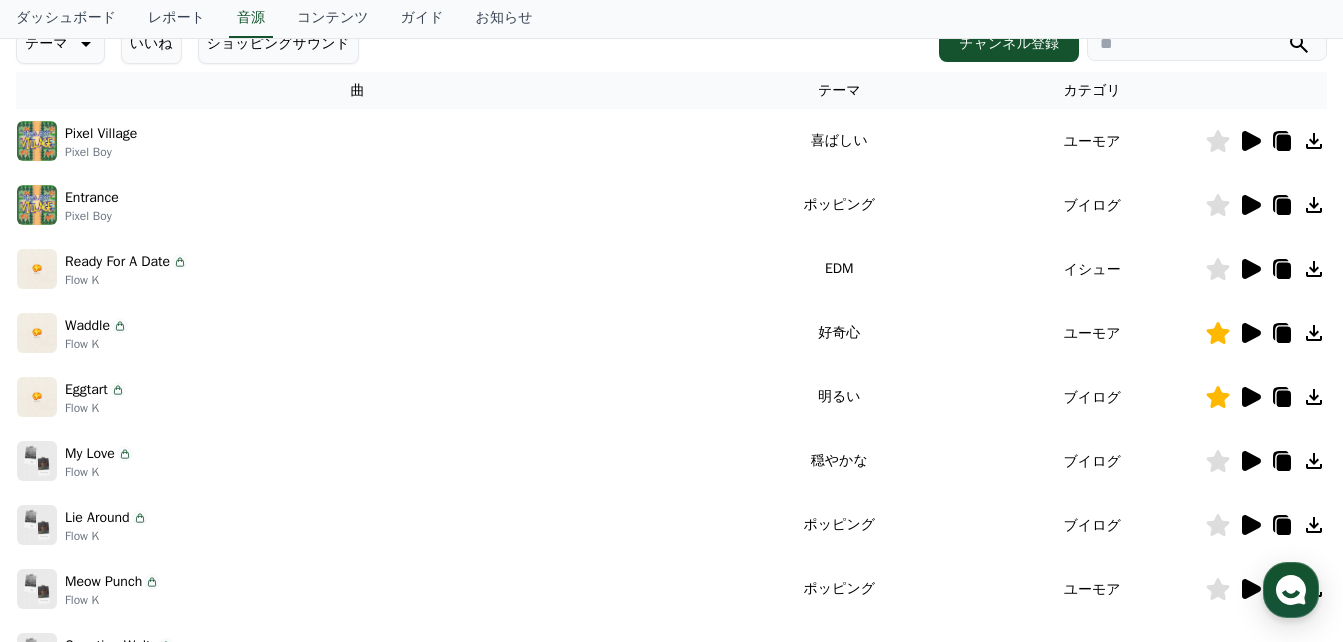click 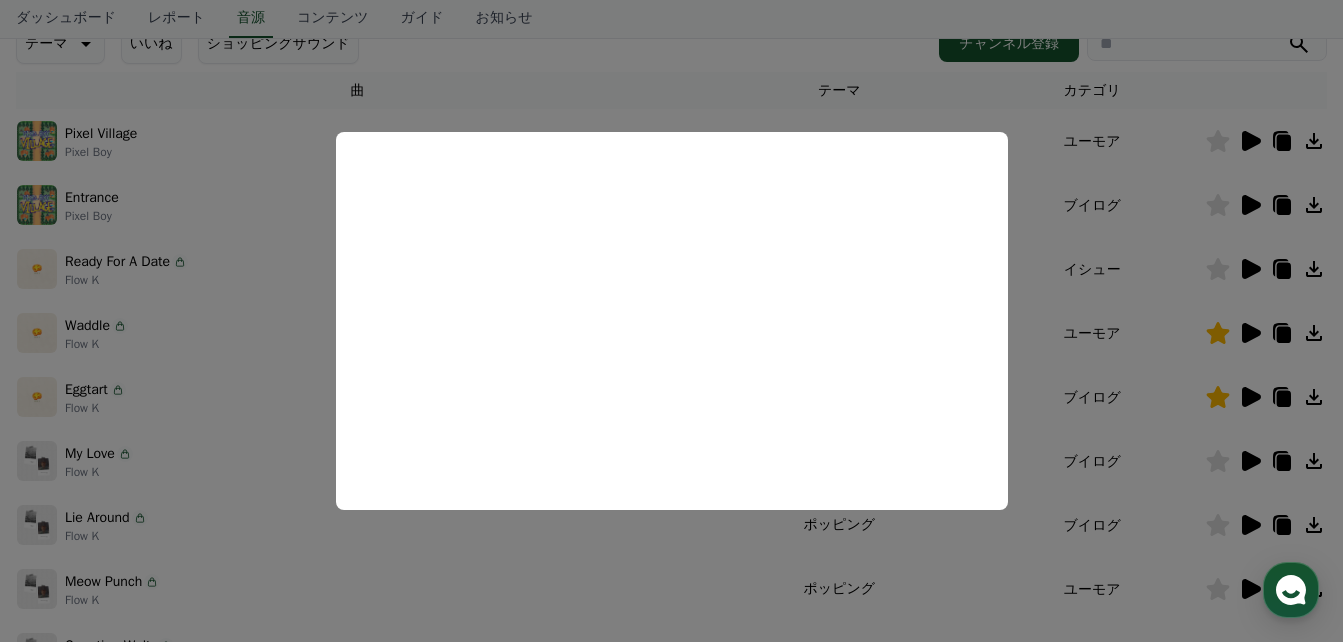 click at bounding box center (671, 321) 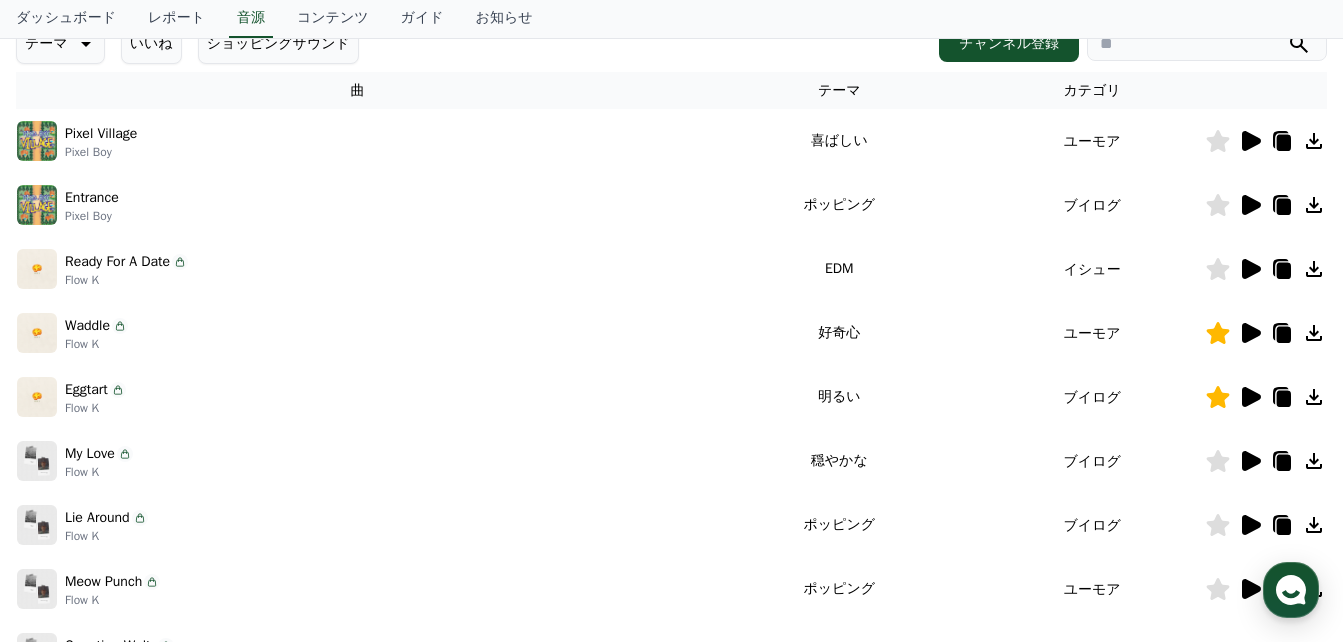 click 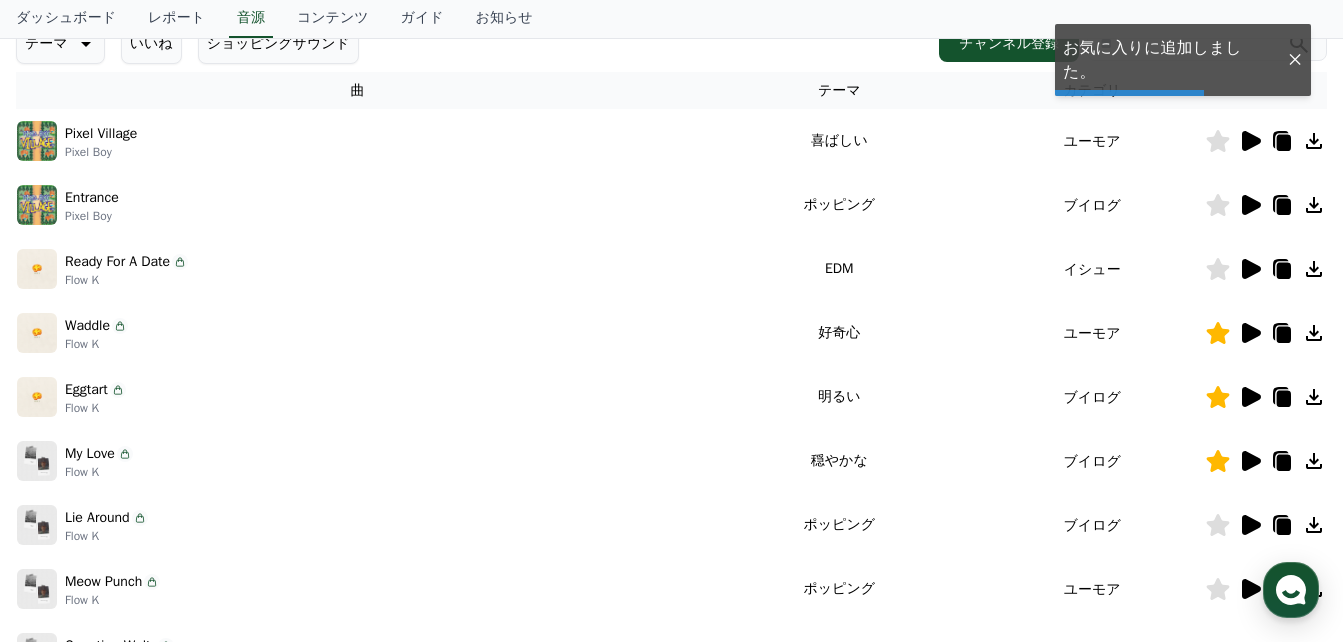 click 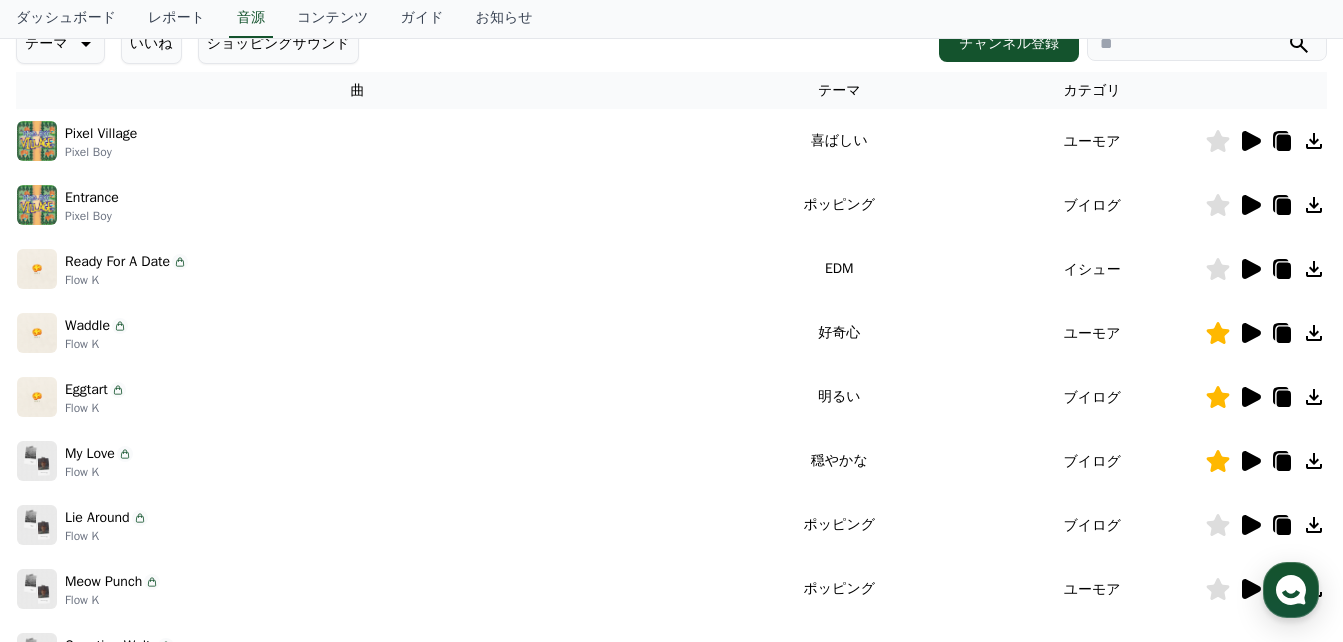 click 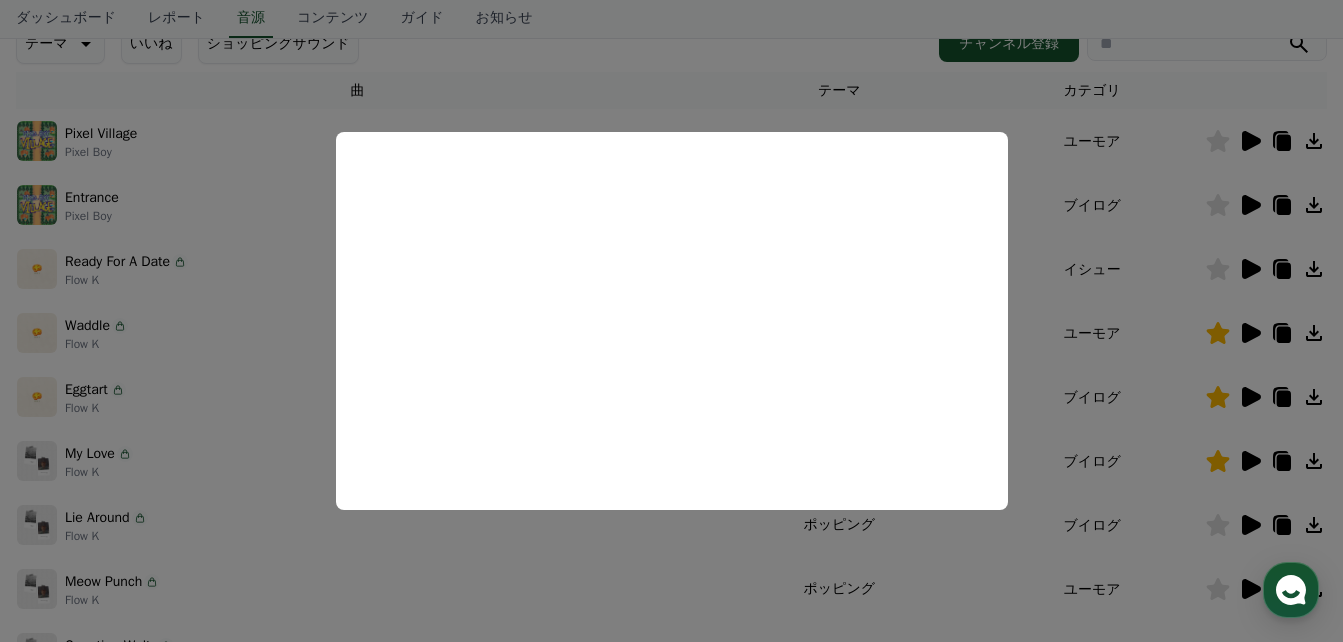 click at bounding box center [671, 321] 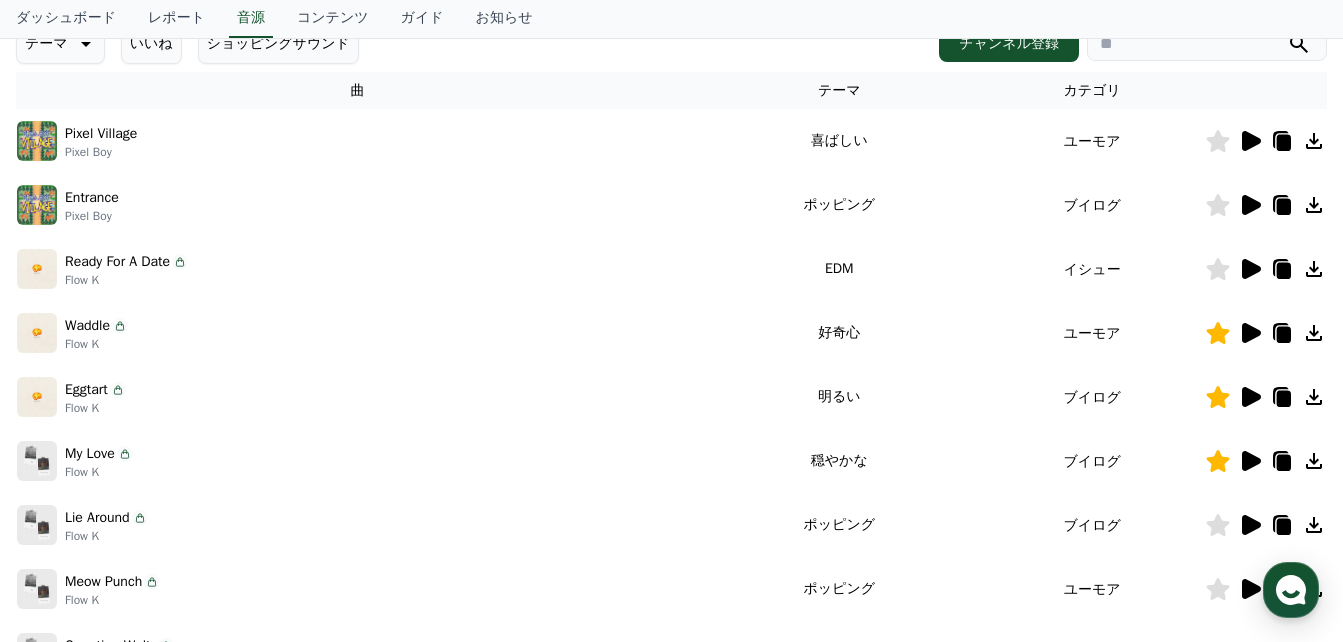 click 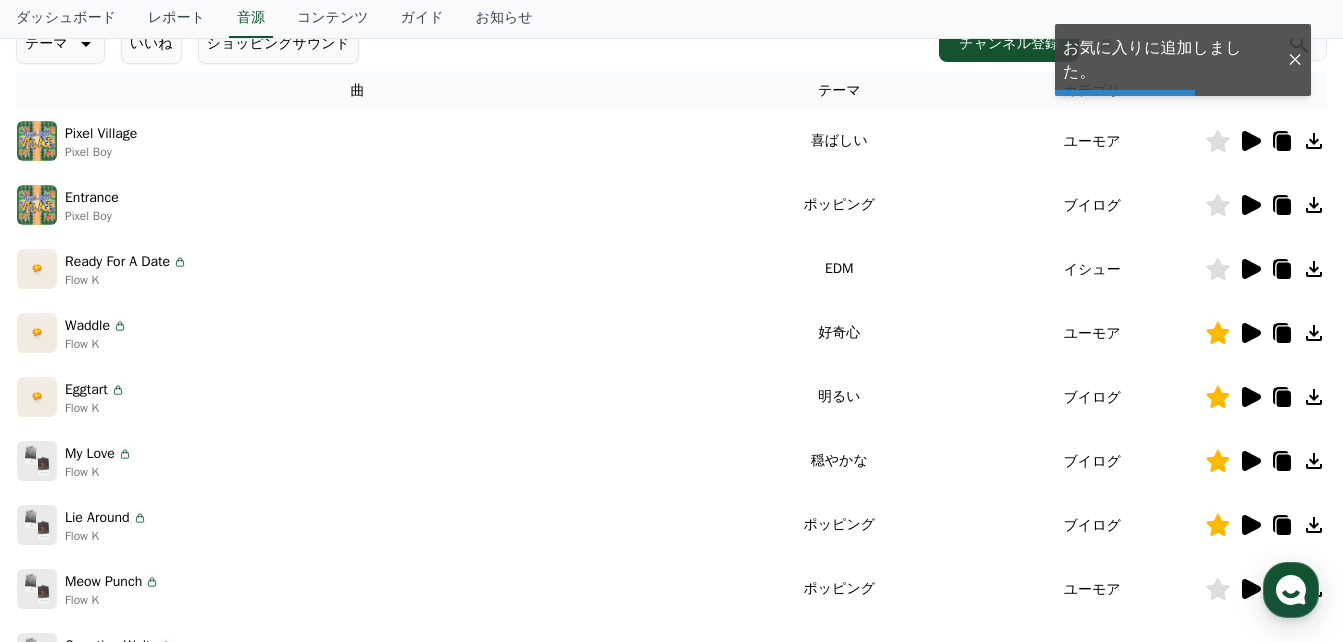 click 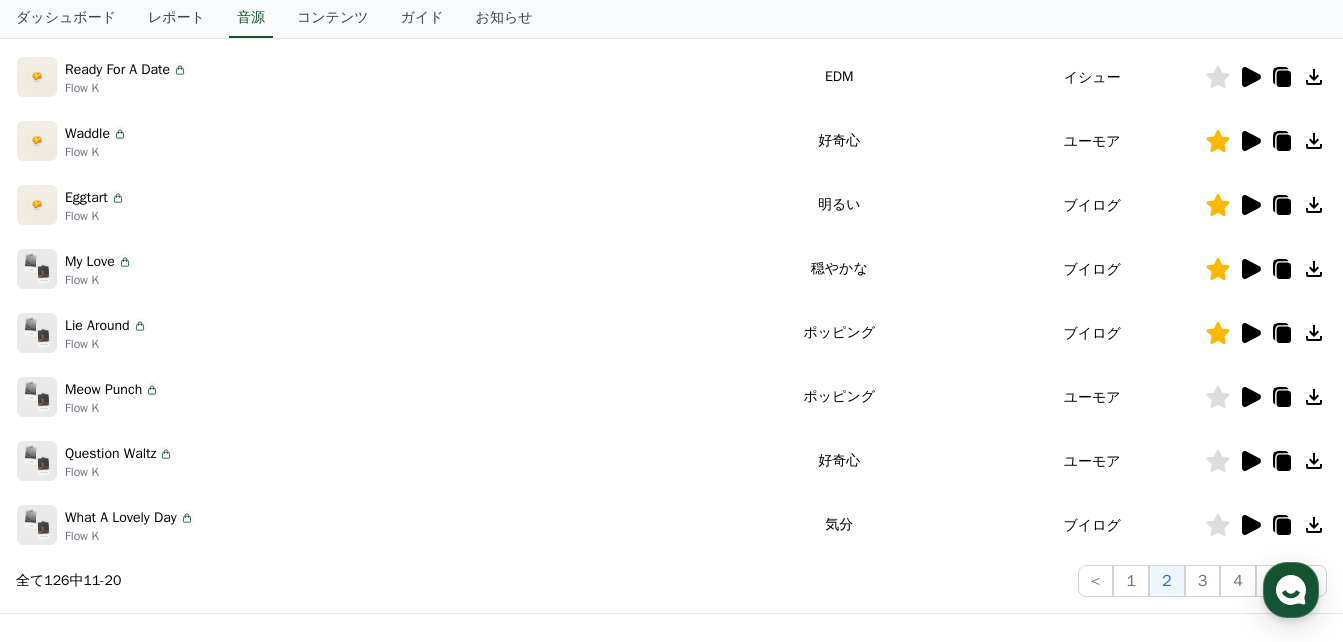 scroll, scrollTop: 500, scrollLeft: 0, axis: vertical 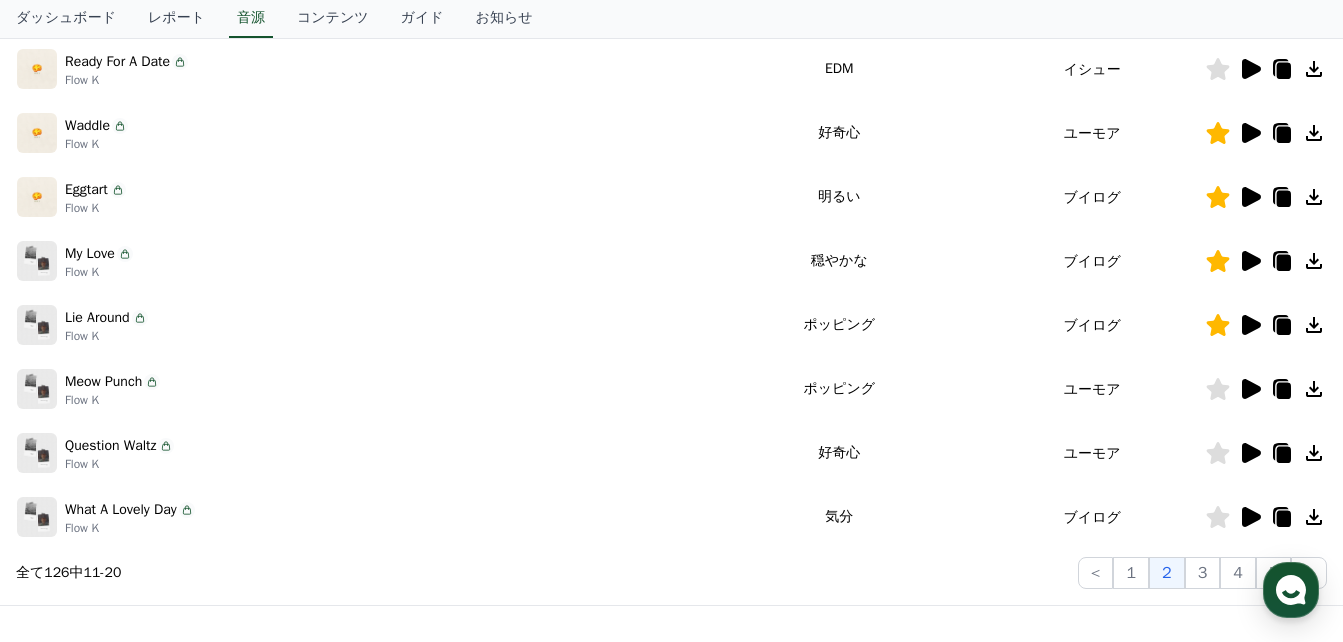 click 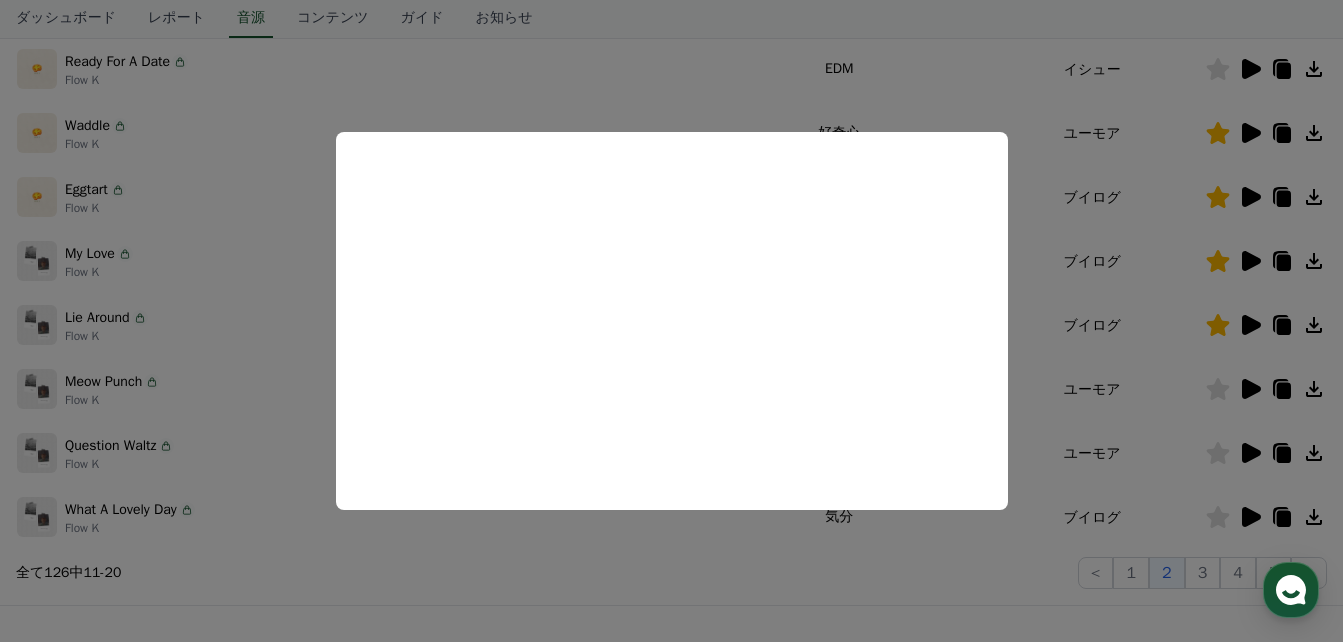 click at bounding box center [671, 321] 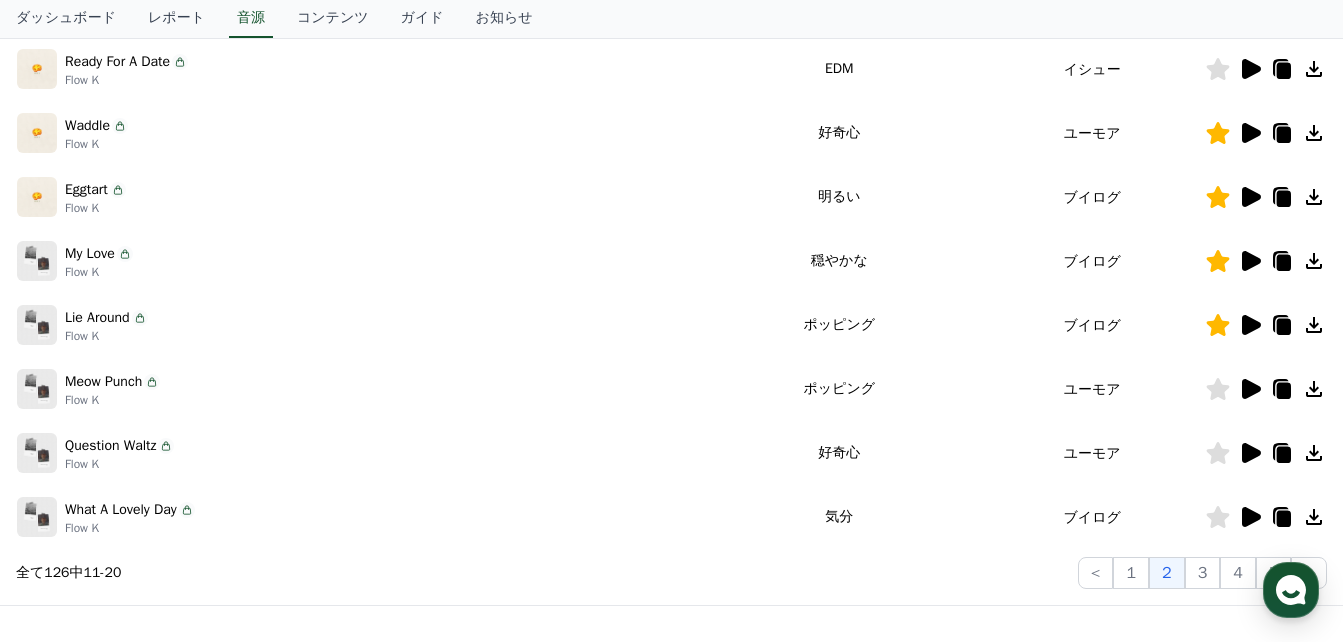 click 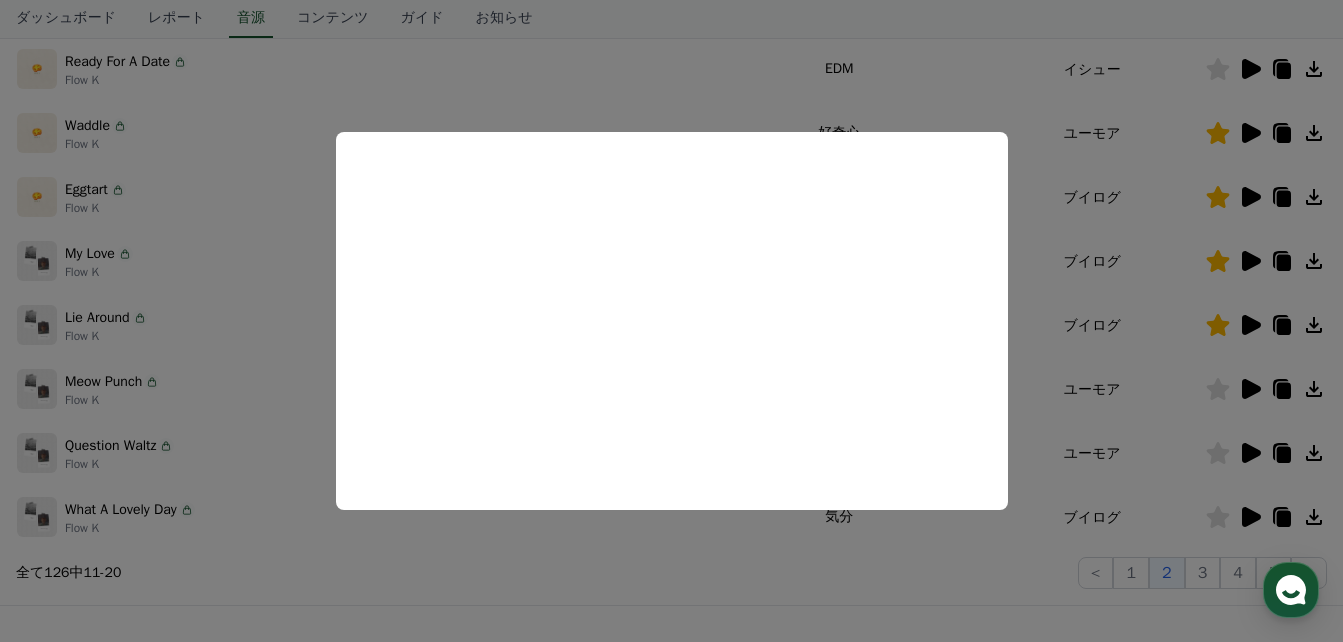 click at bounding box center (671, 321) 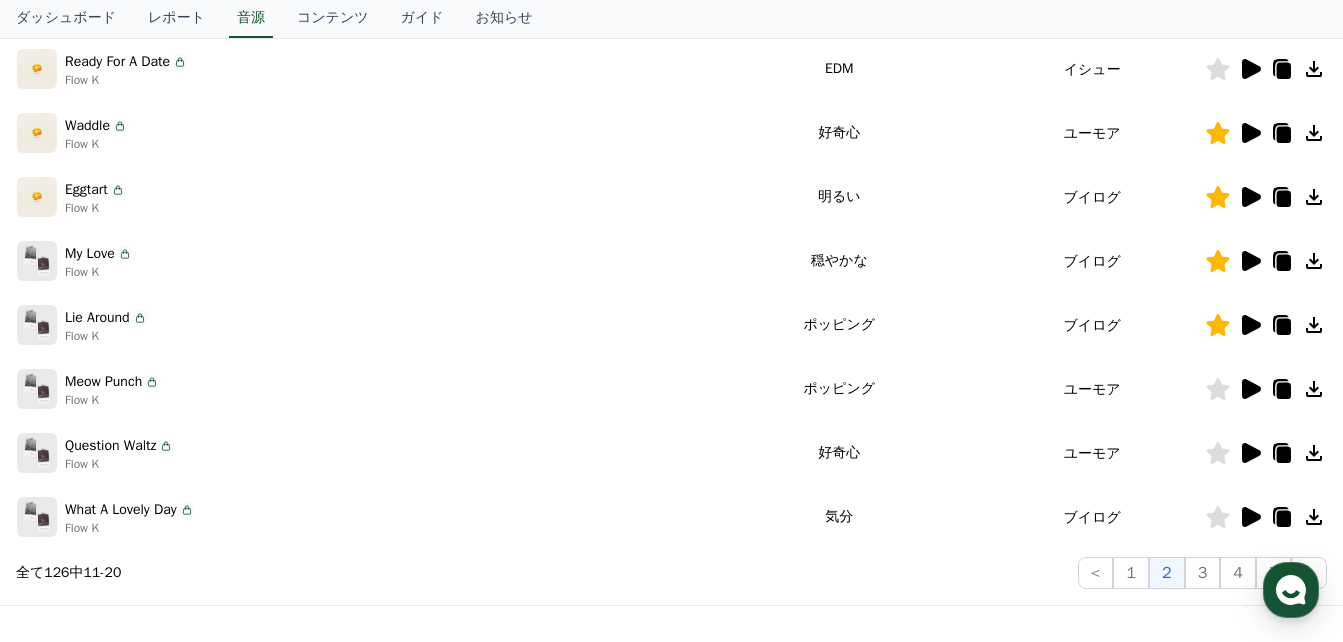 click 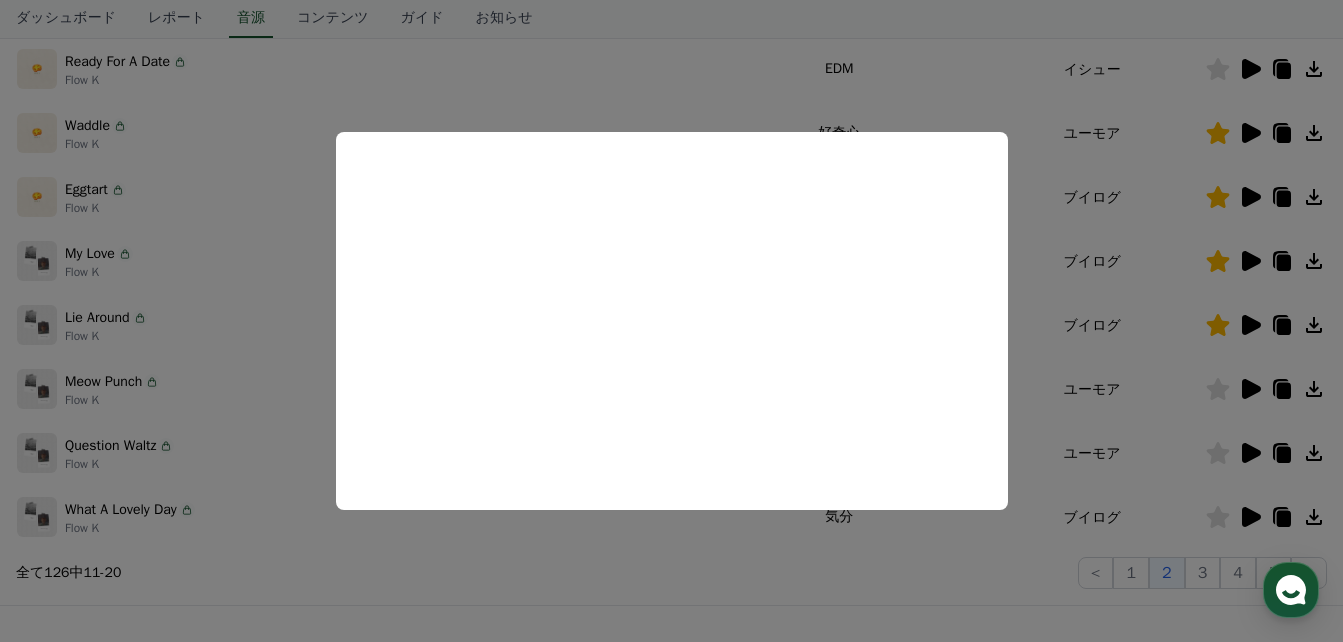 click at bounding box center [671, 321] 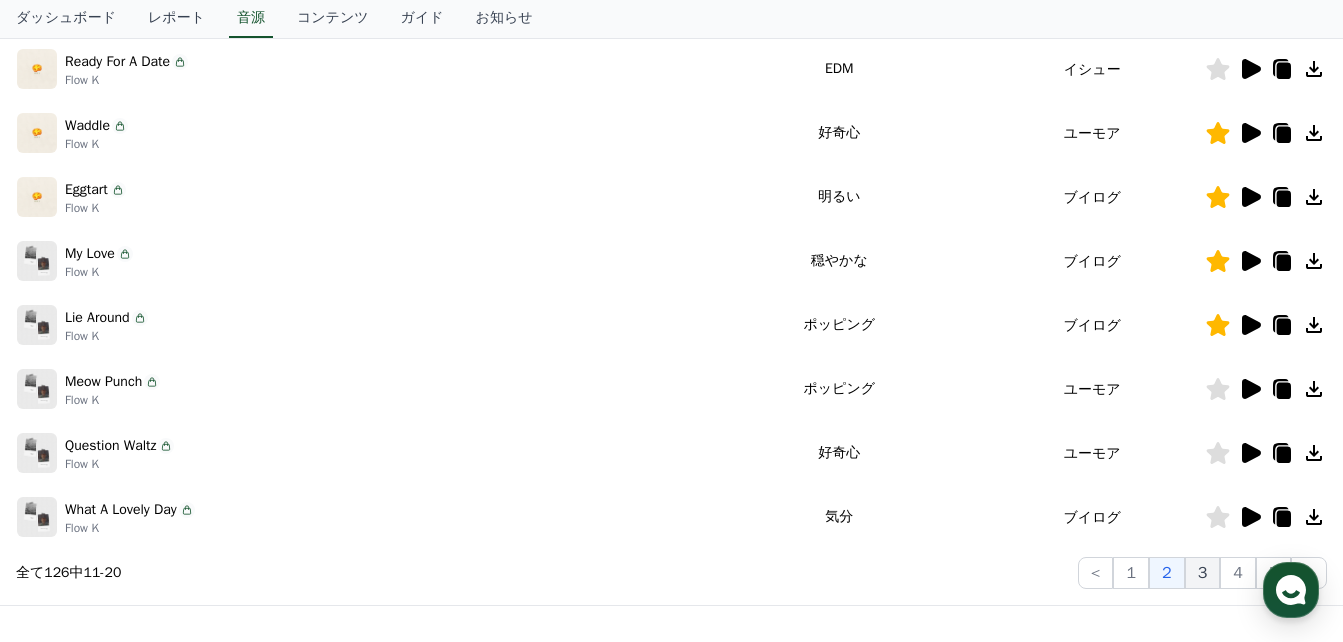 click on "3" 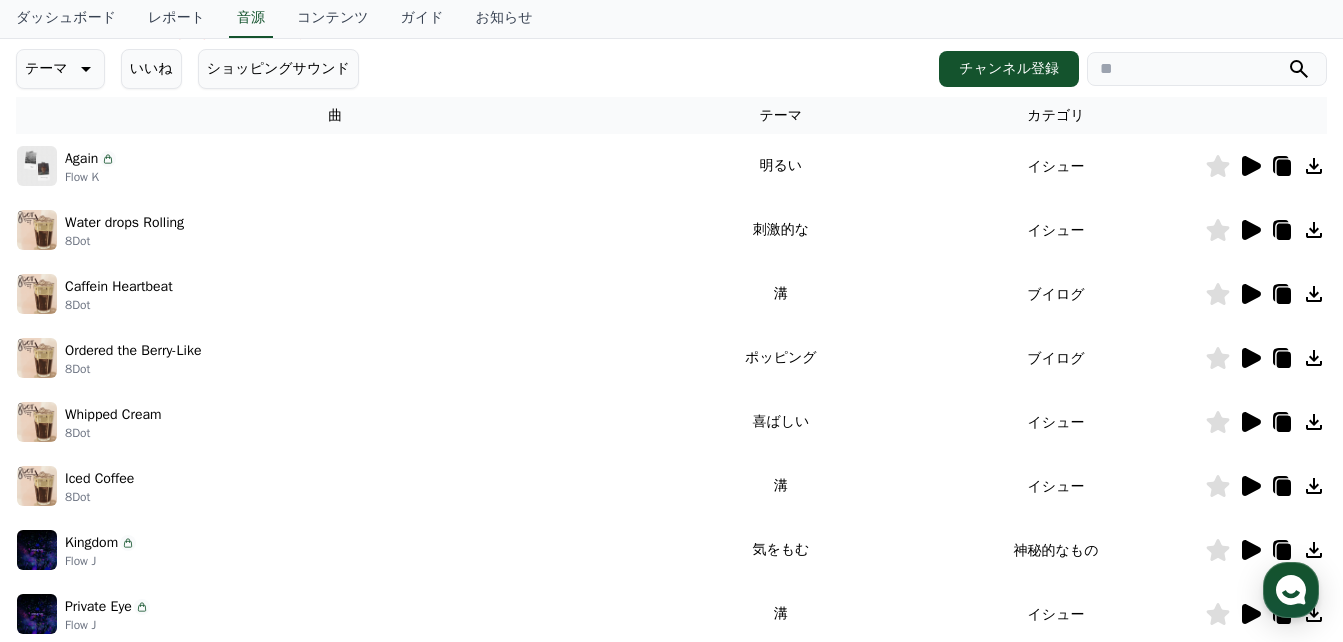 scroll, scrollTop: 200, scrollLeft: 0, axis: vertical 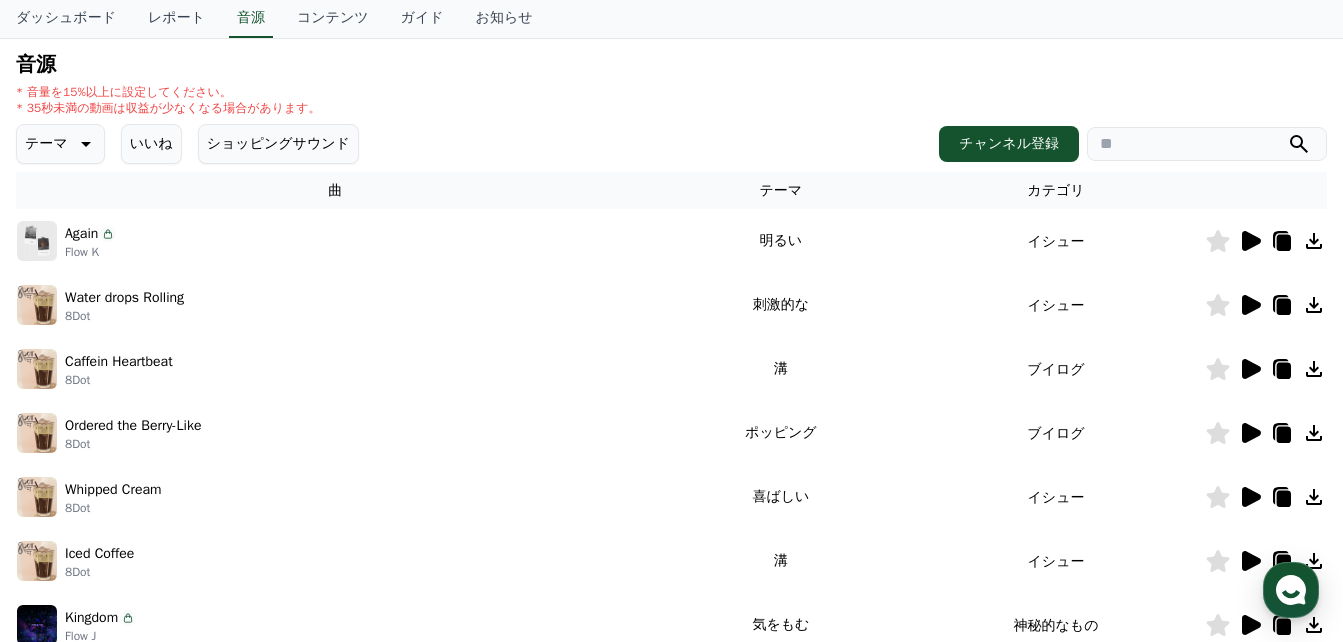 click 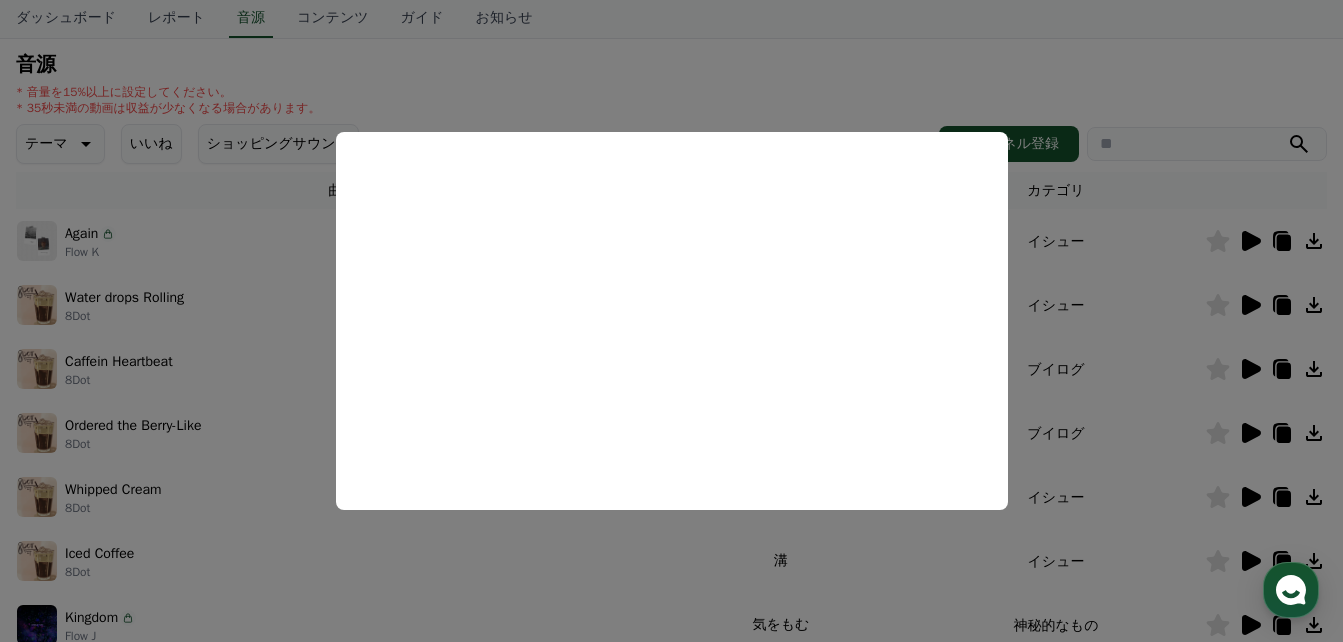 click at bounding box center (671, 321) 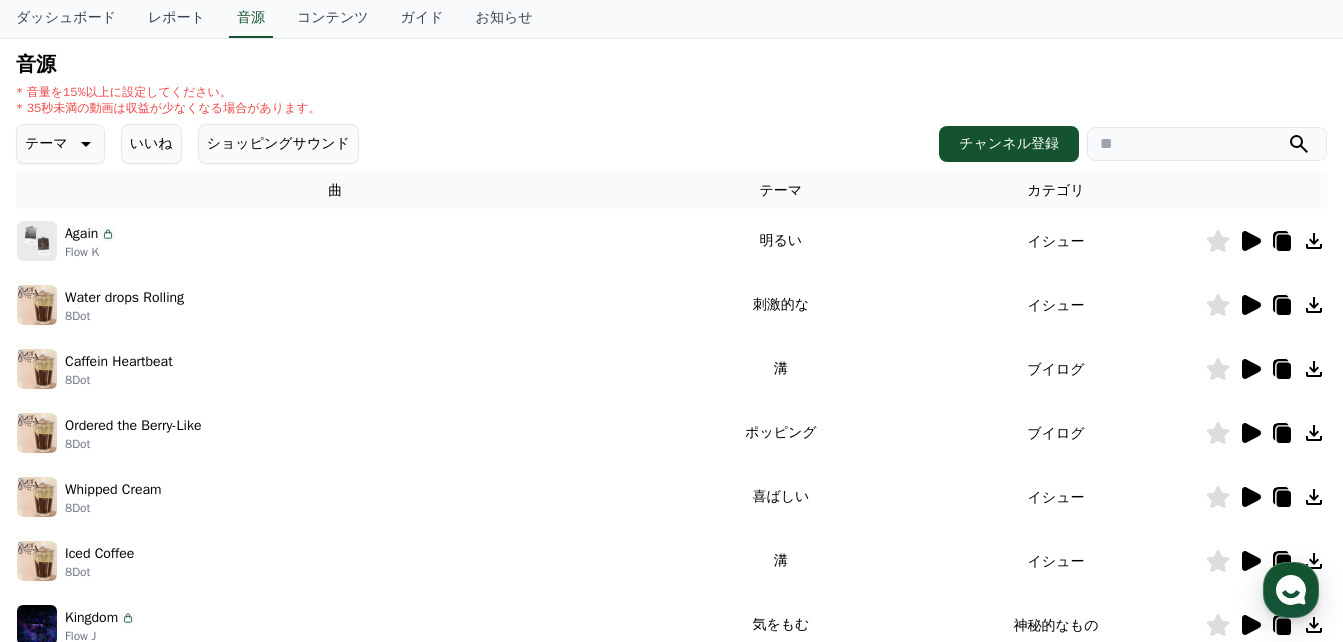 click 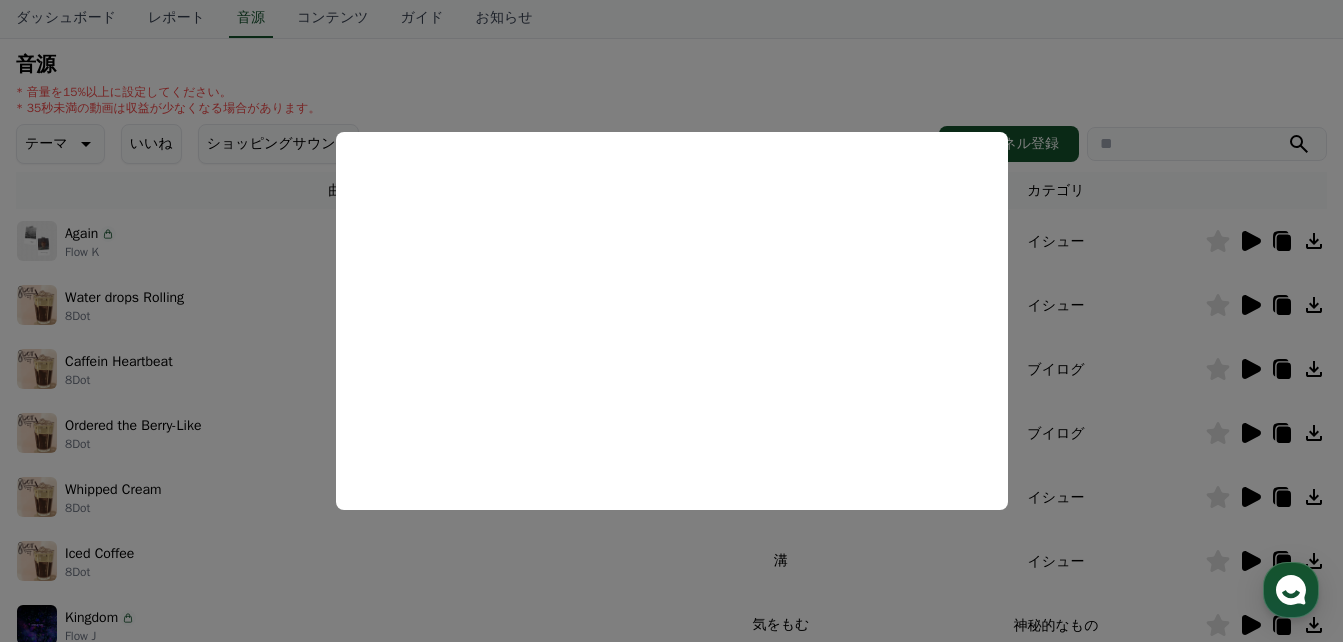 click at bounding box center [671, 321] 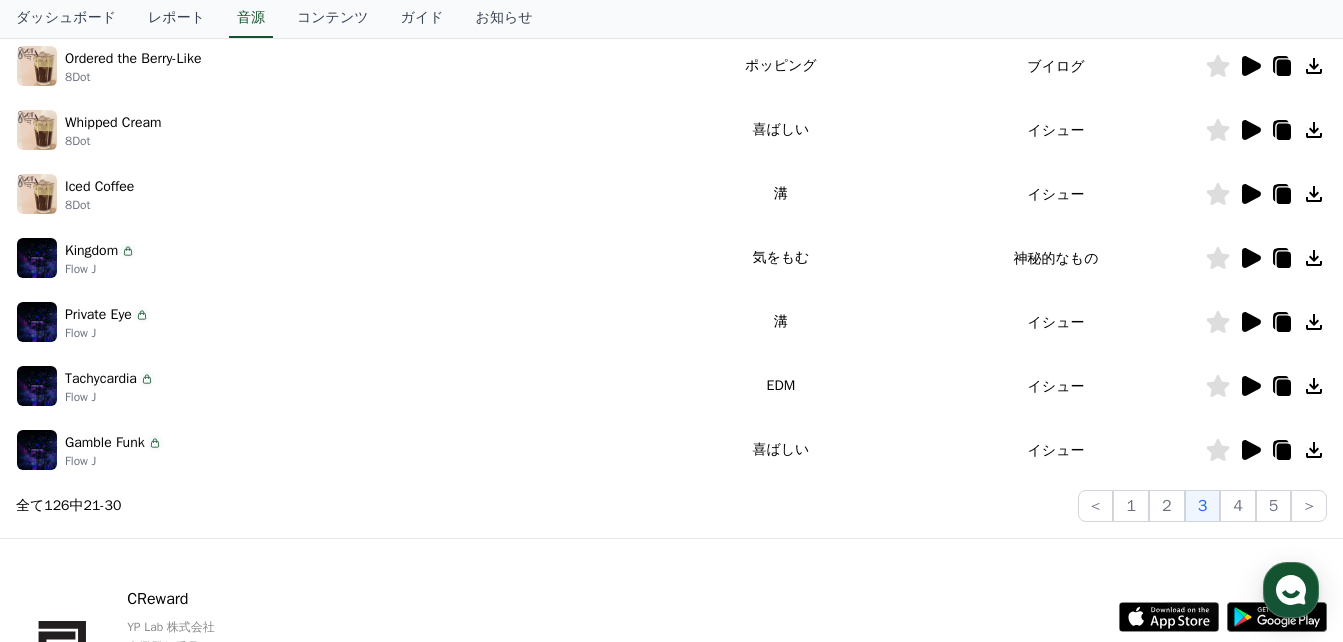 scroll, scrollTop: 600, scrollLeft: 0, axis: vertical 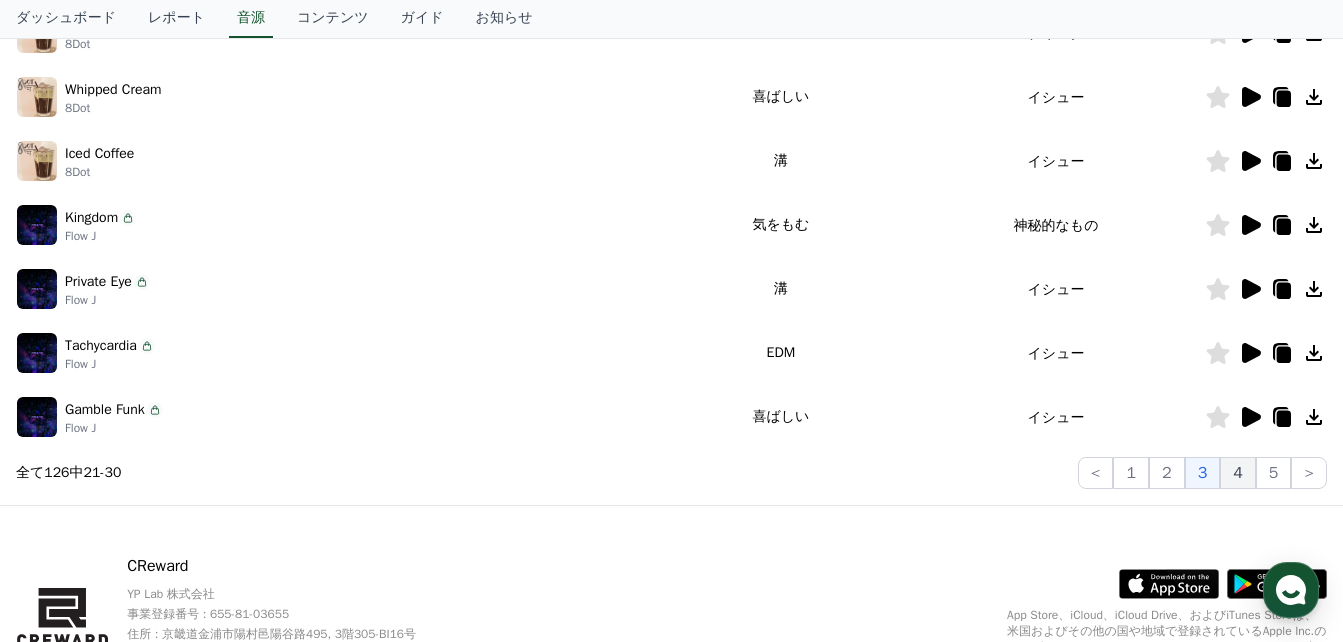 click on "4" 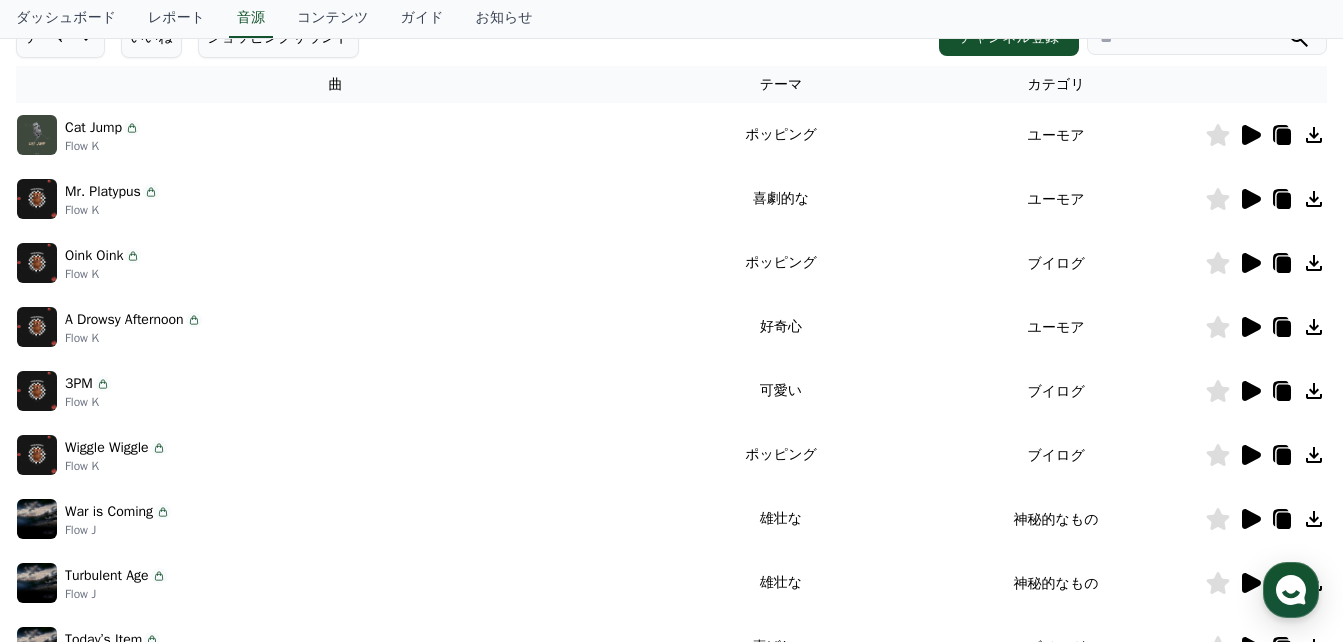 scroll, scrollTop: 300, scrollLeft: 0, axis: vertical 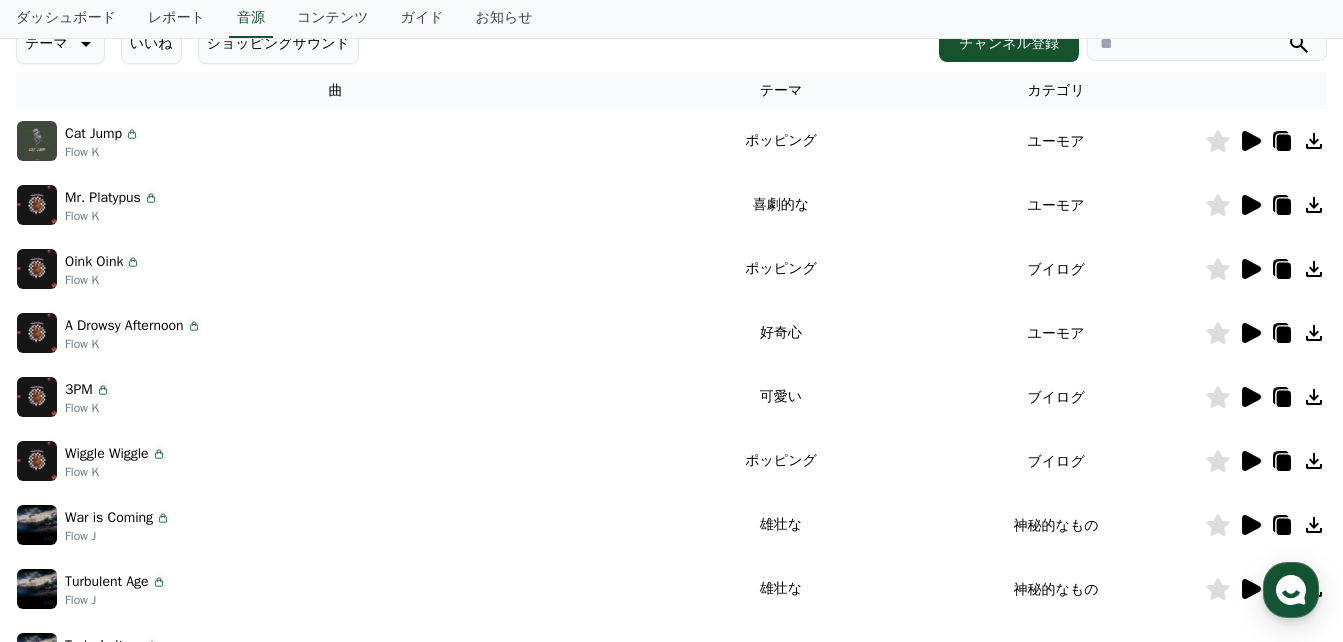 click 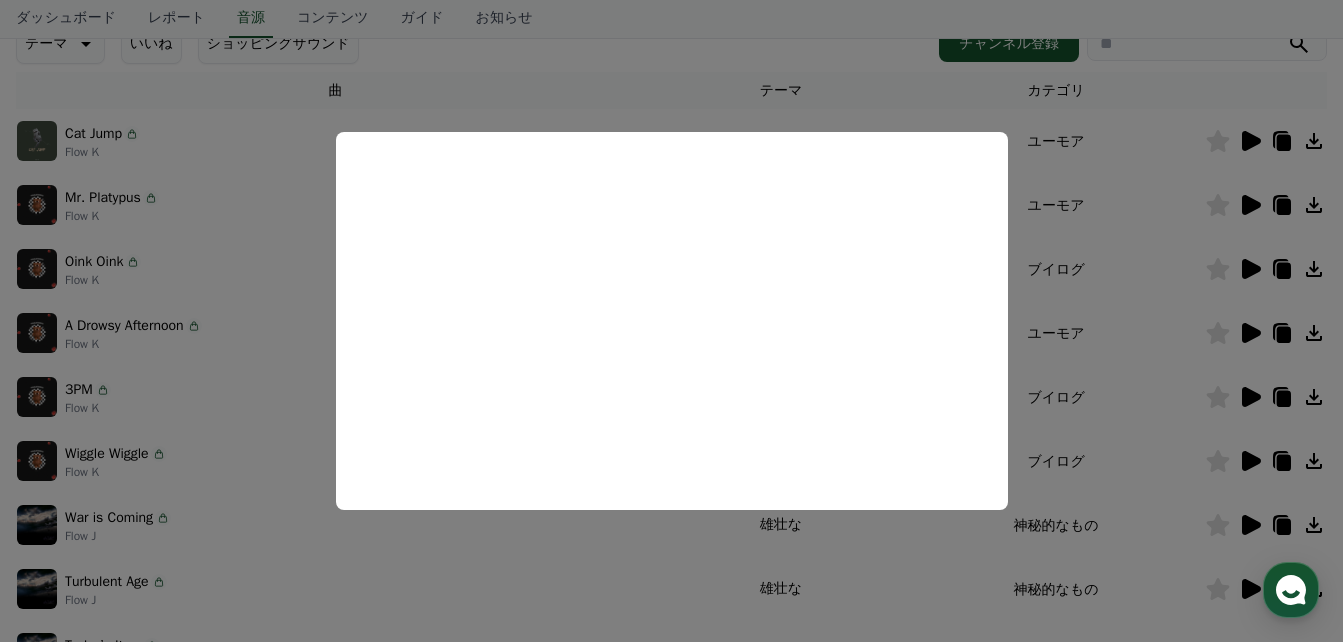 click at bounding box center [671, 321] 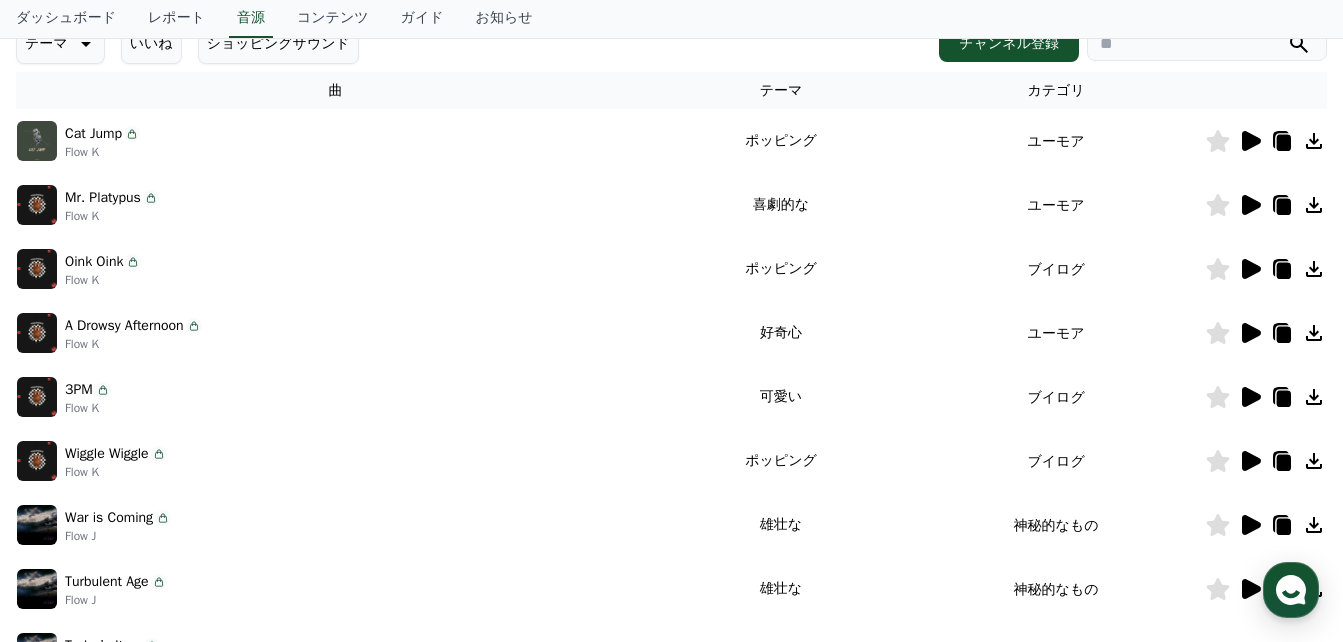 click 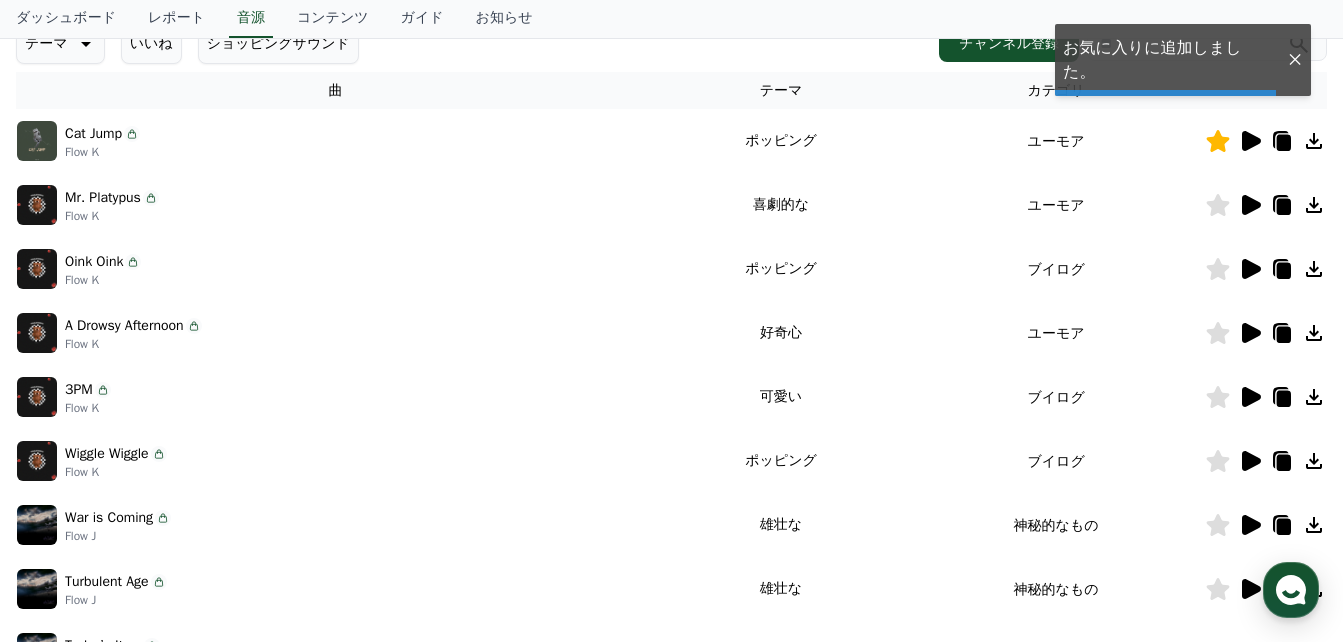 click 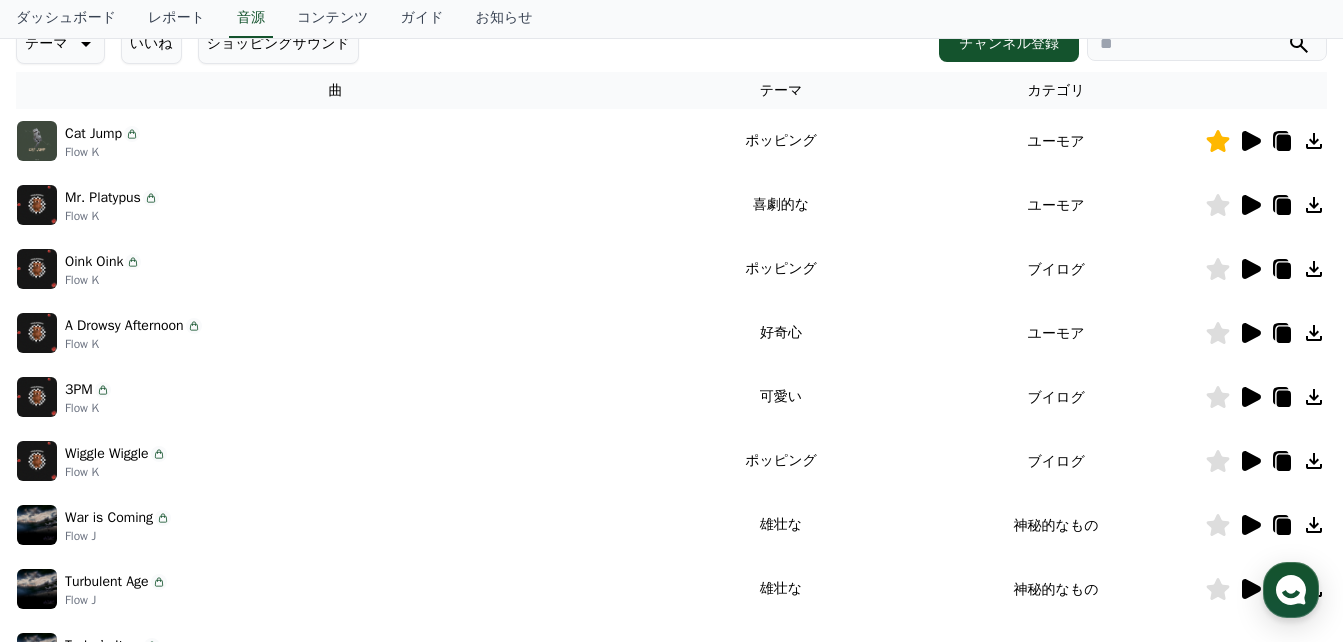 click 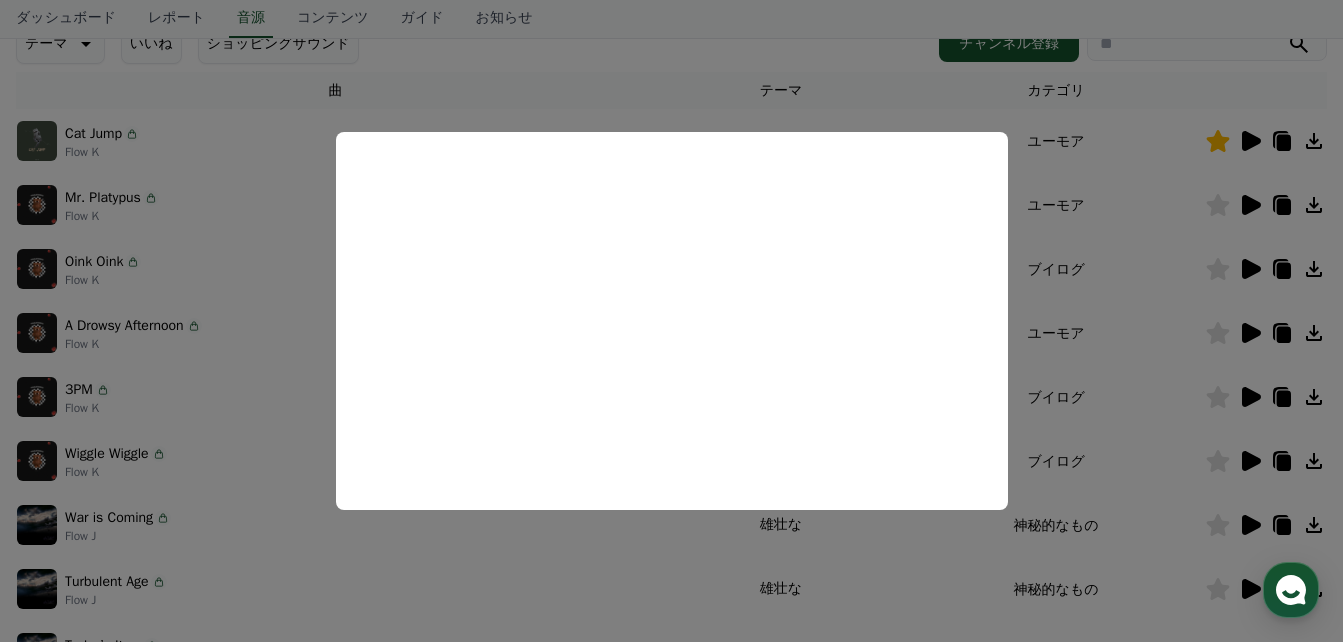 click at bounding box center [671, 321] 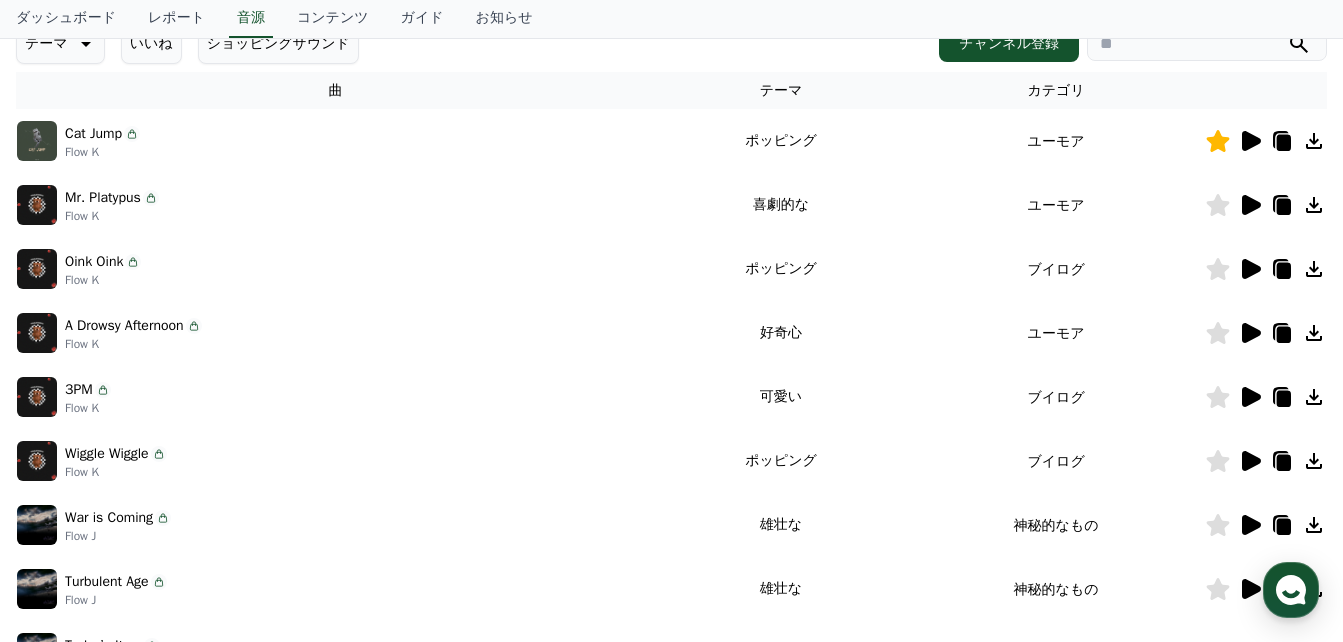click 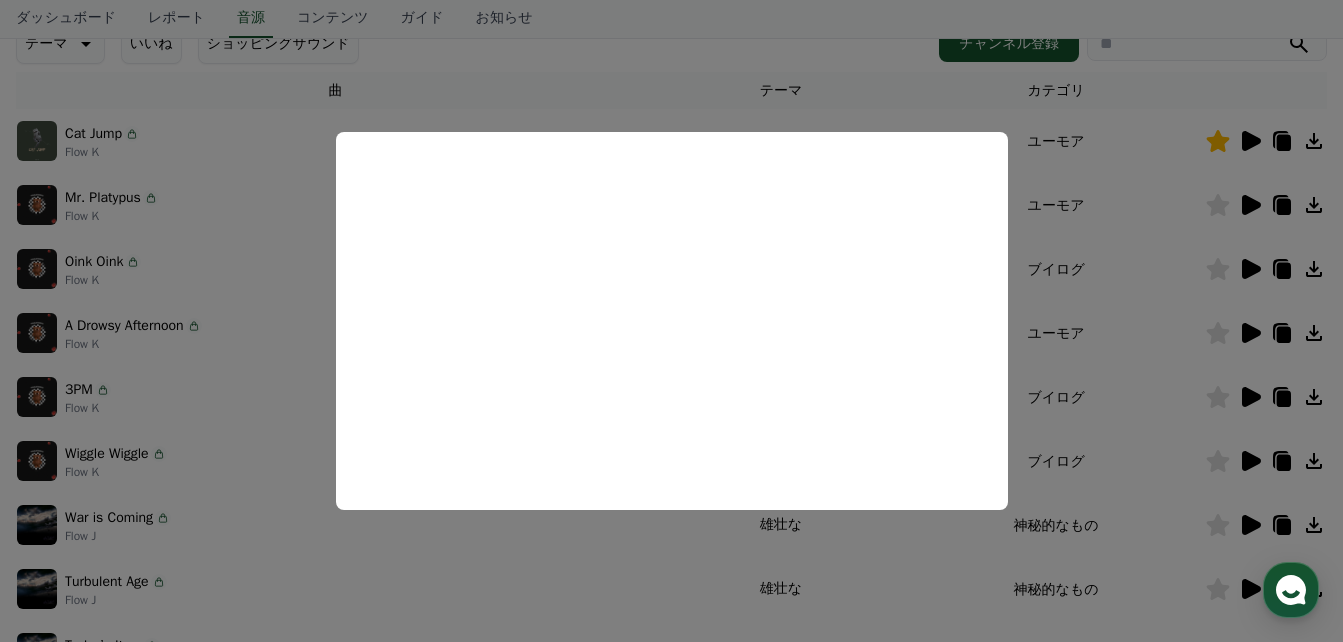 click at bounding box center (671, 321) 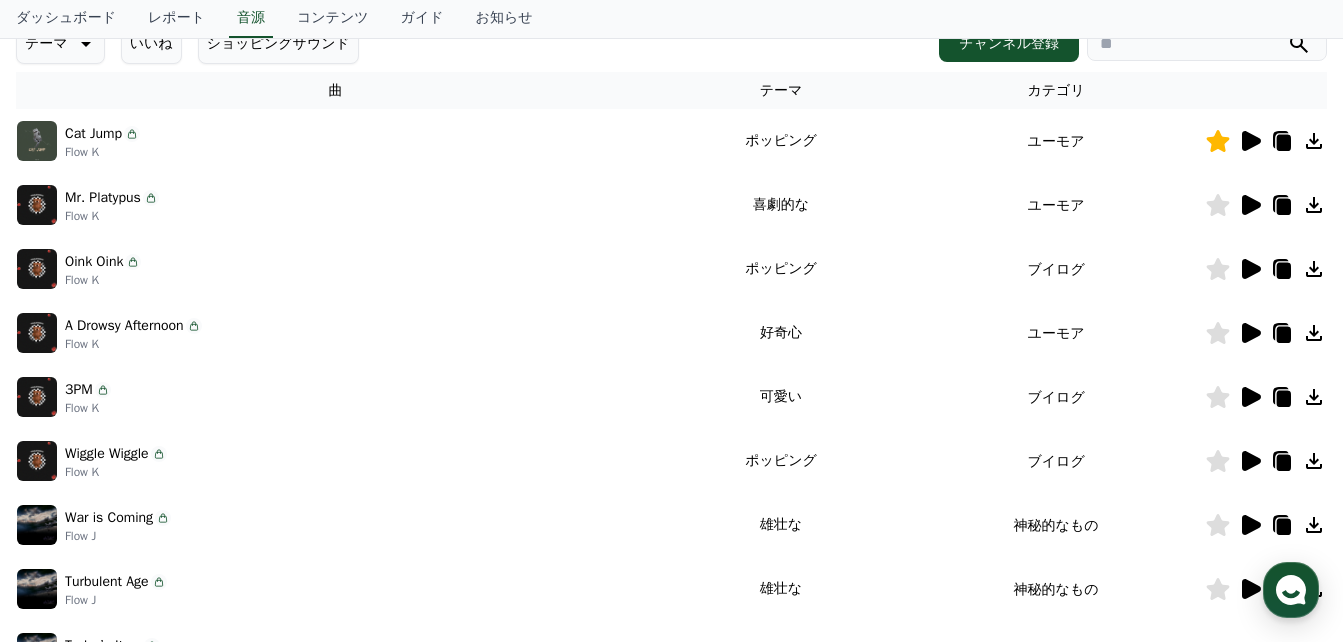 click 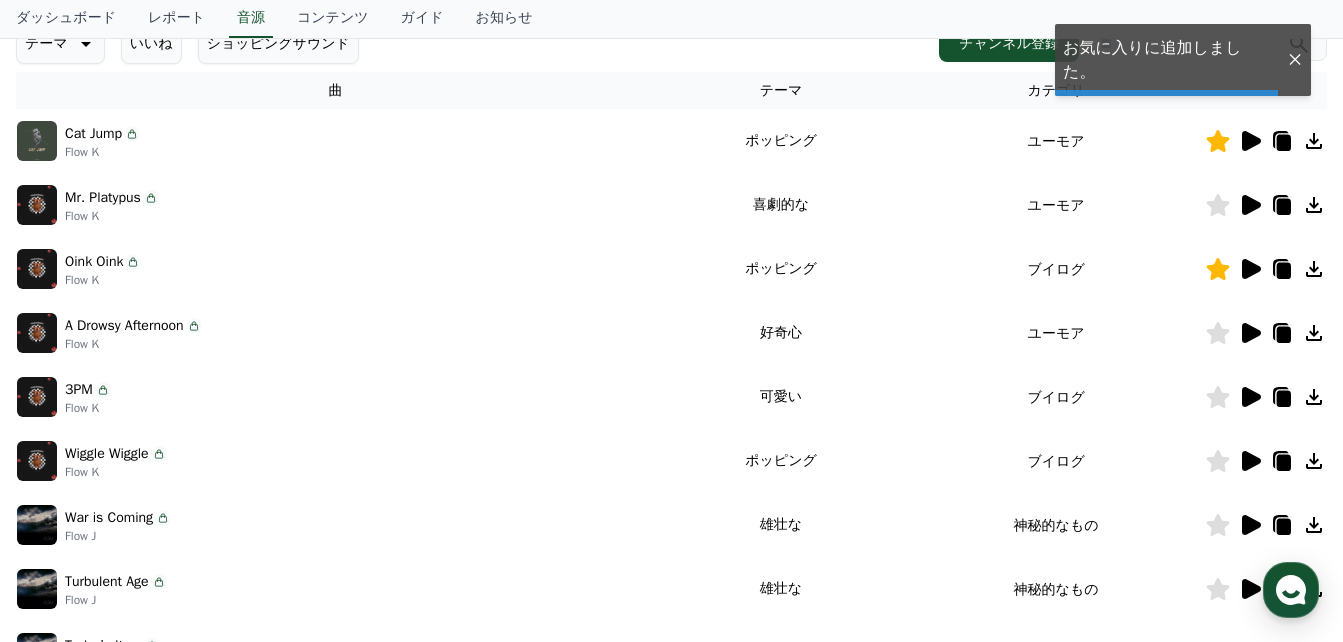 click 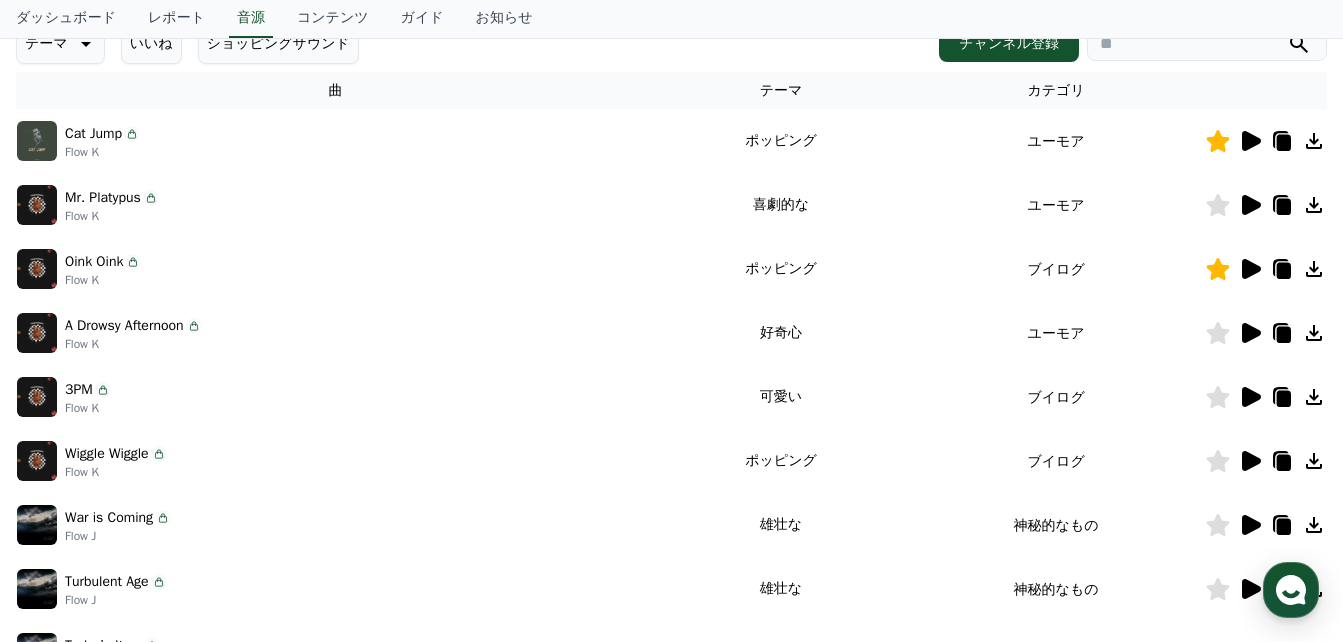 click on "A Drowsy Afternoon     Flow K" at bounding box center (335, 333) 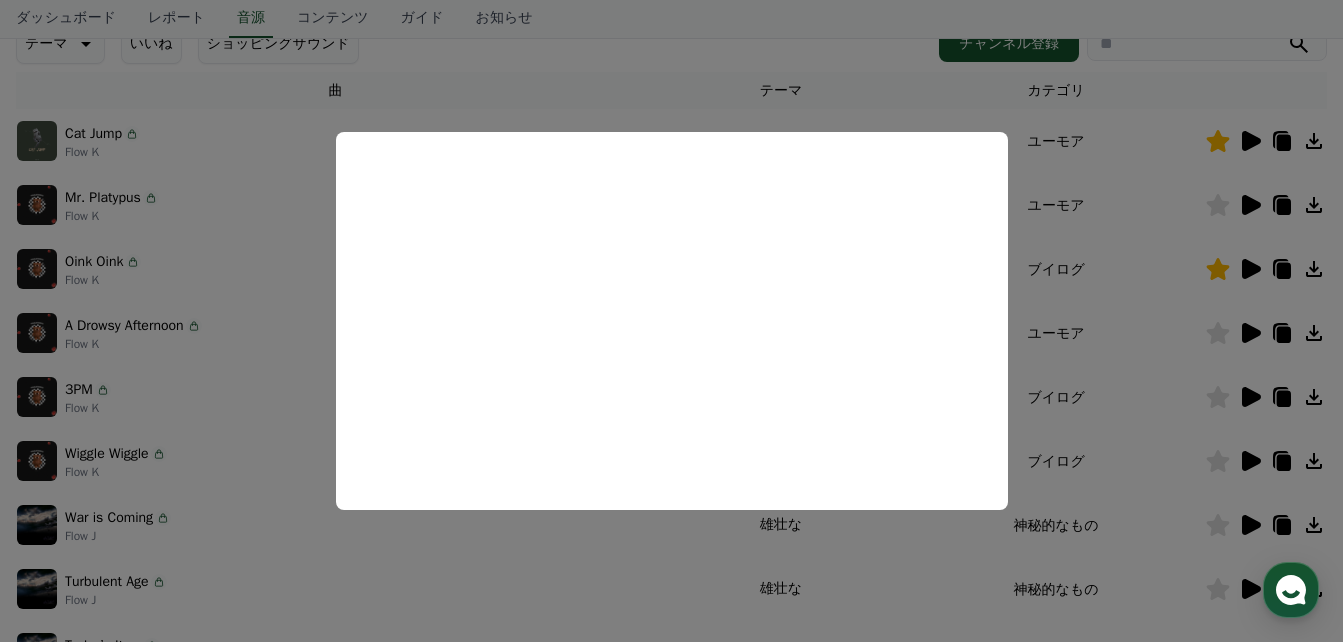 click at bounding box center [671, 321] 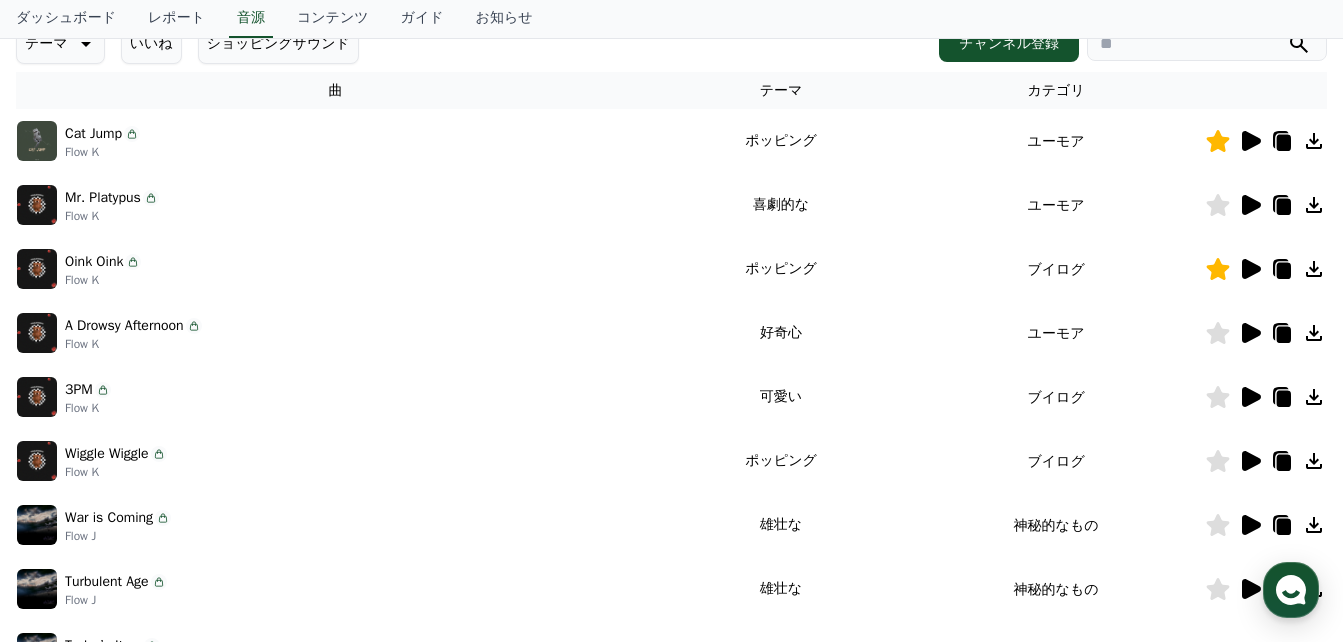 click 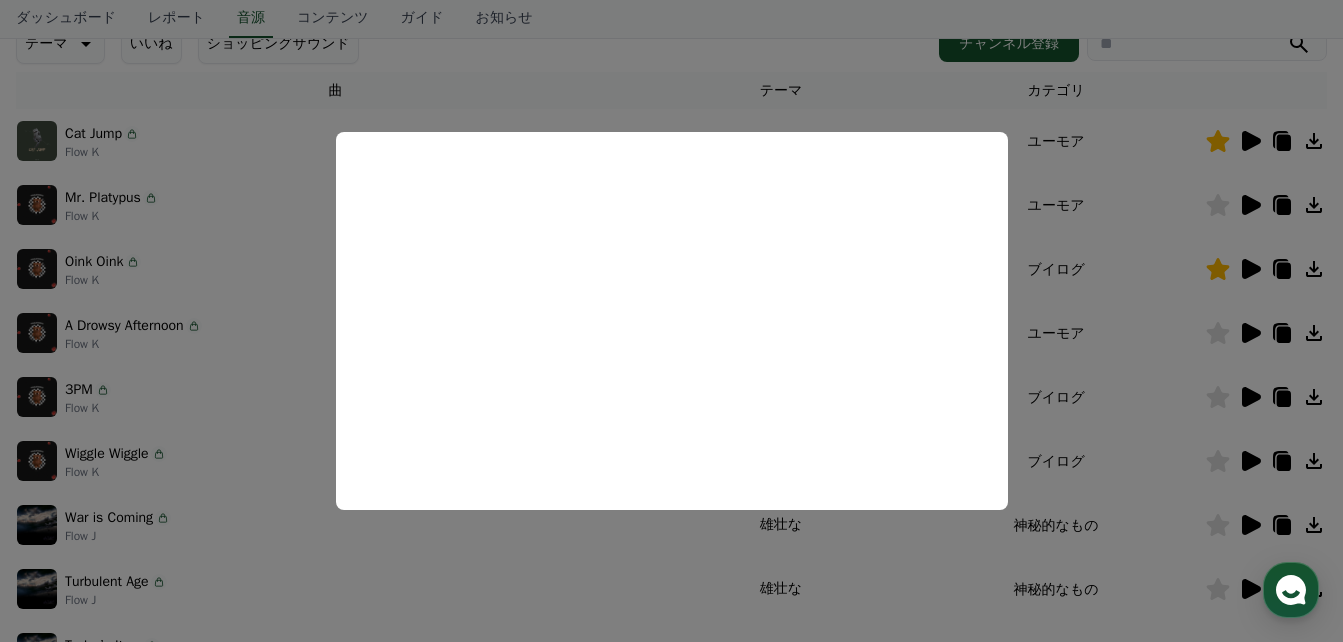 click at bounding box center [671, 321] 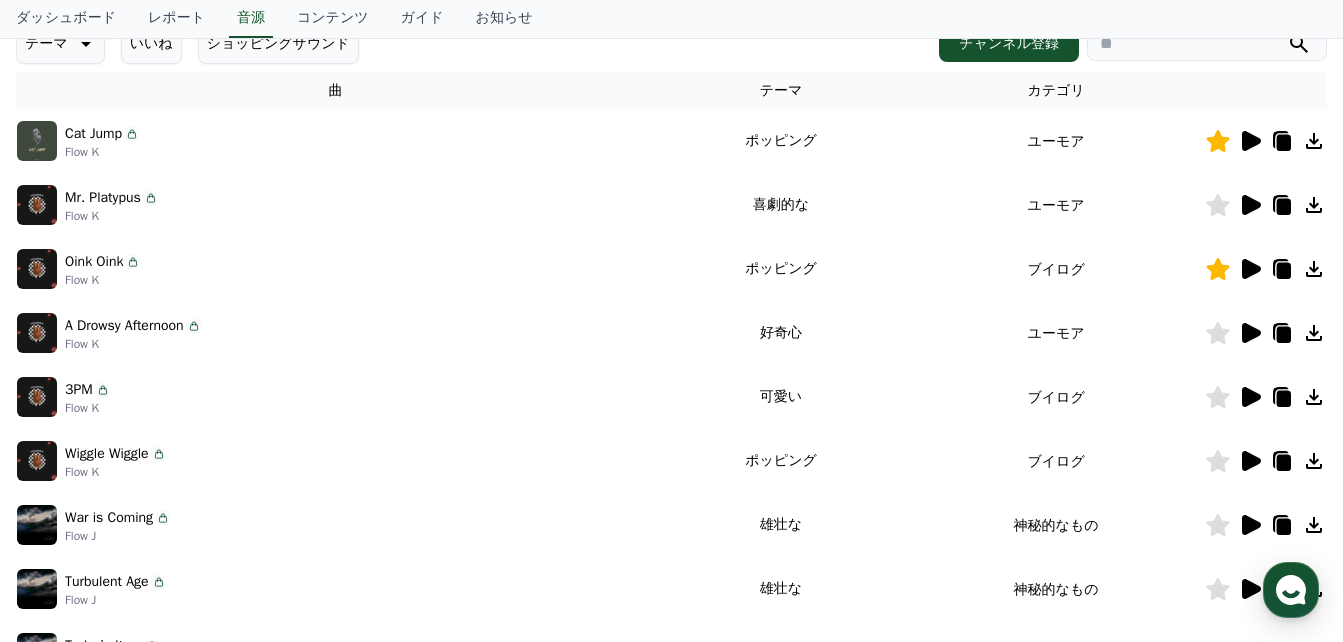 click 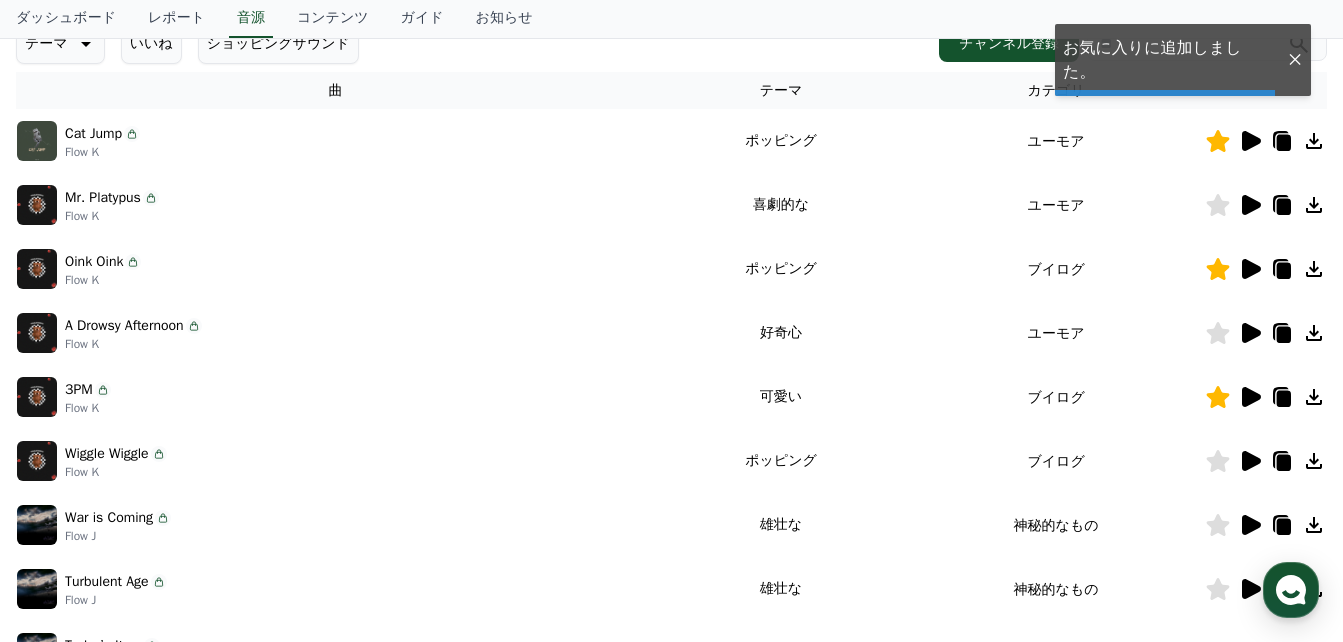click 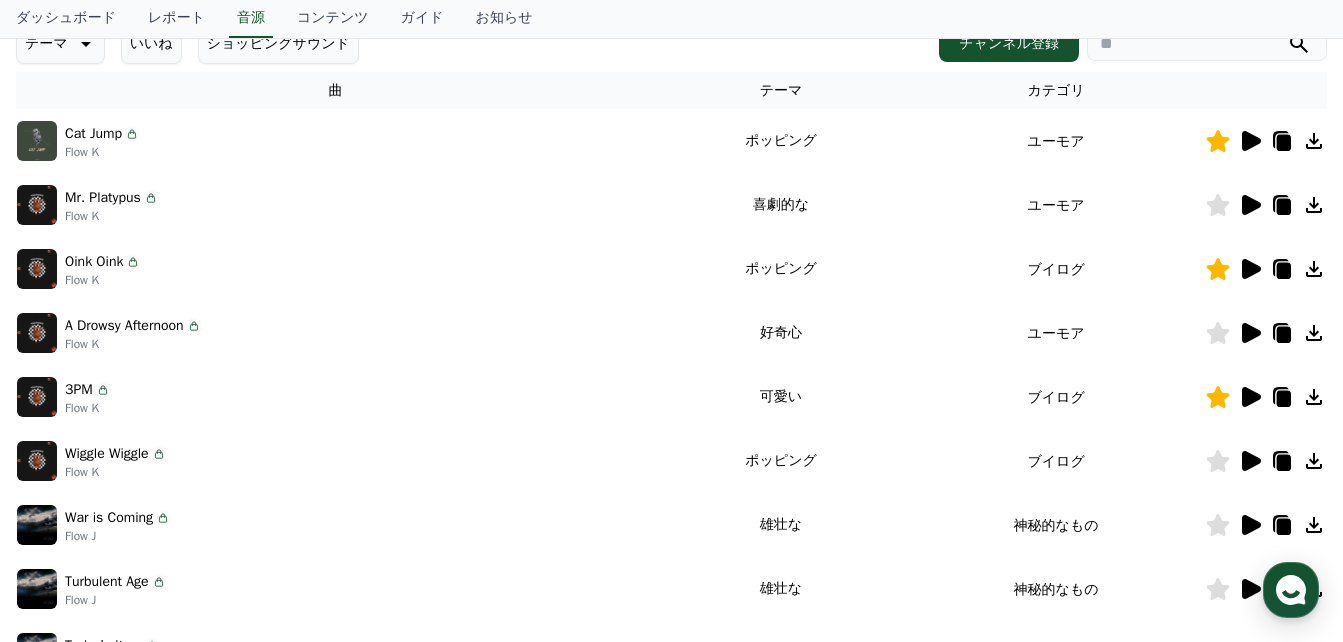 click 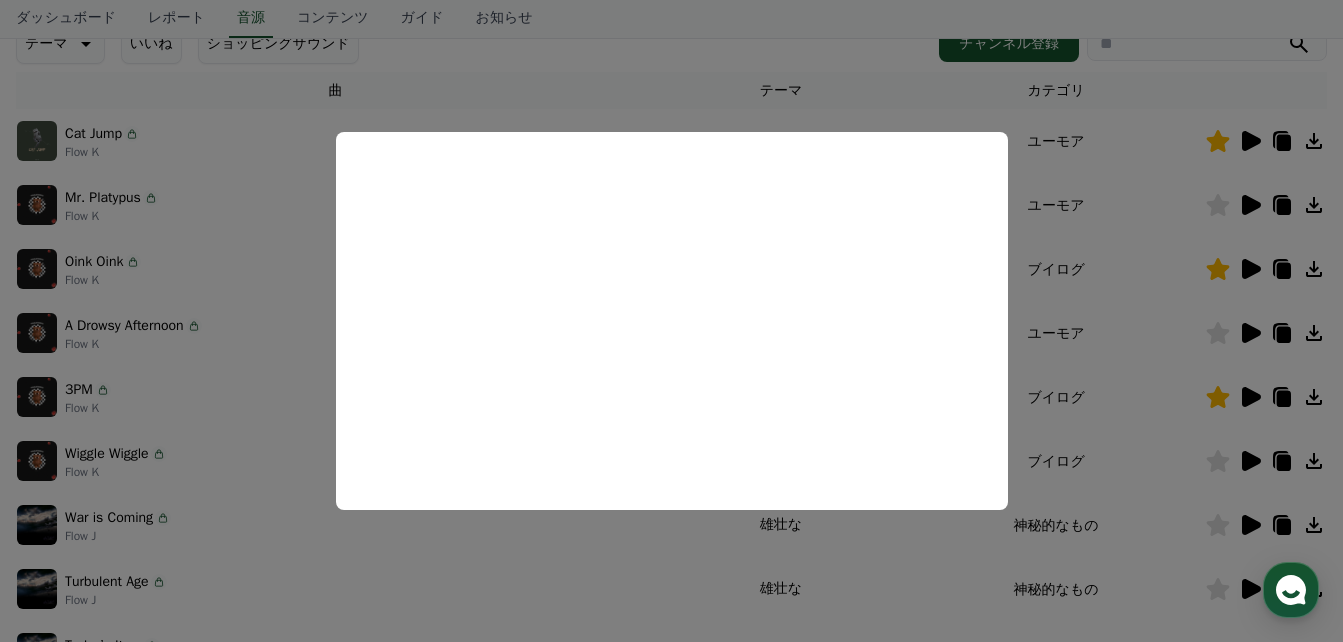 click at bounding box center [671, 321] 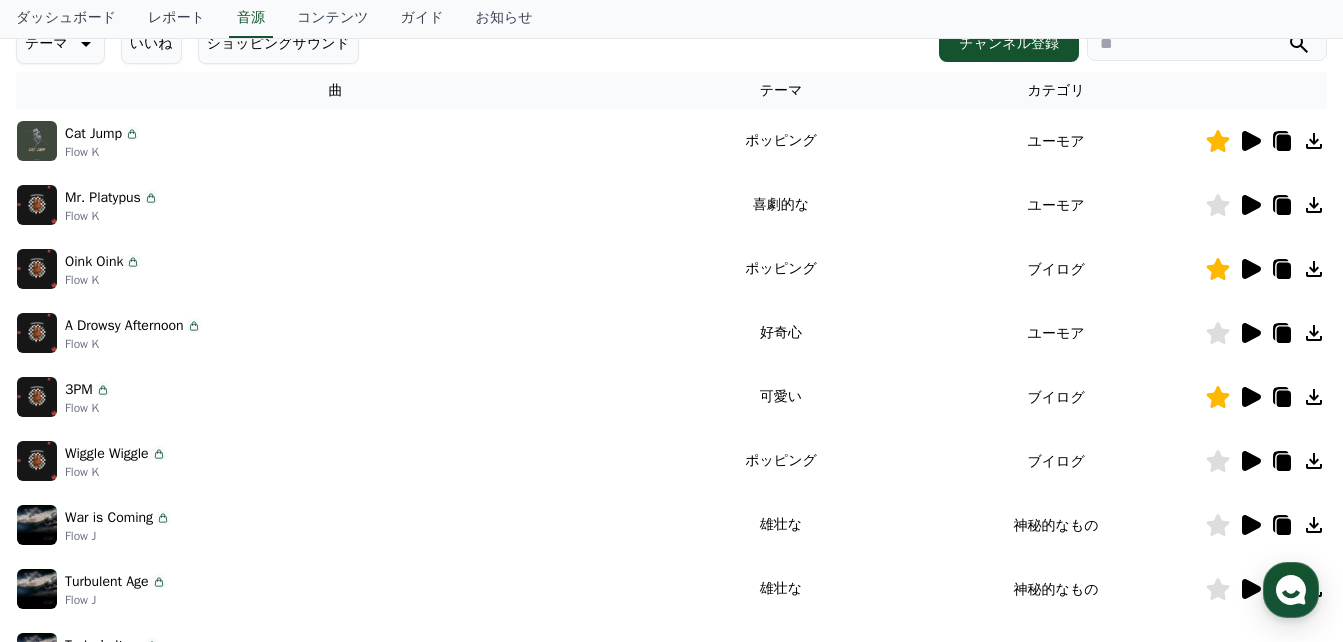 click 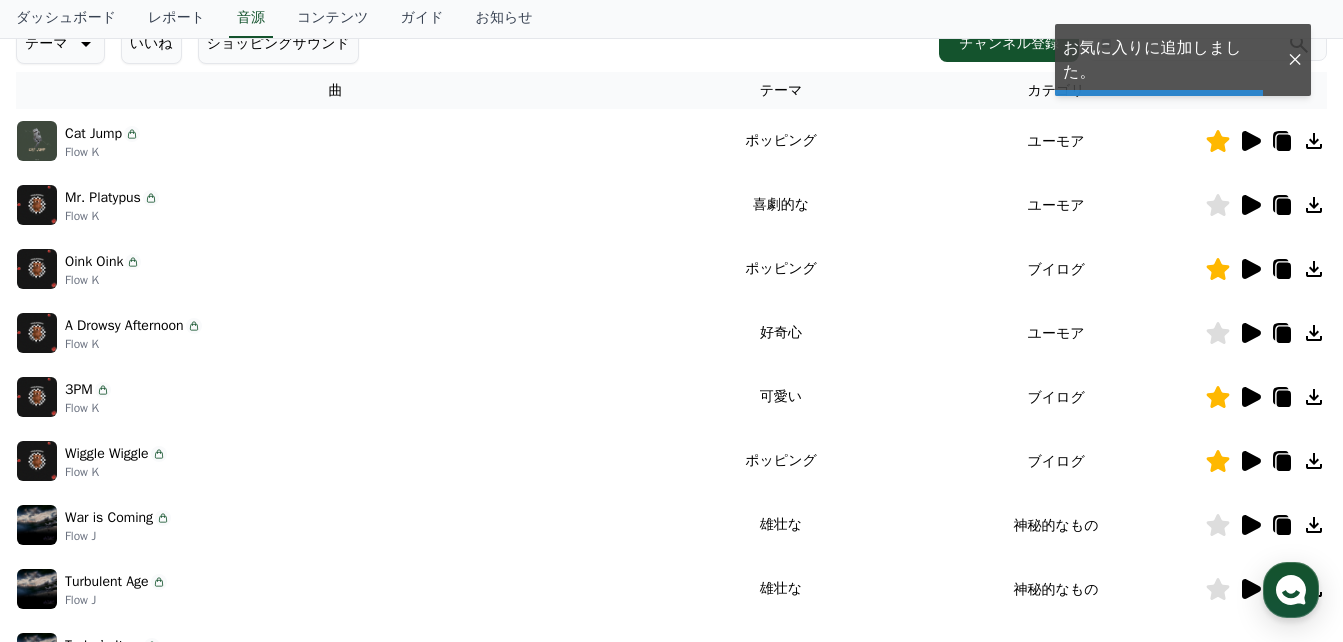 click 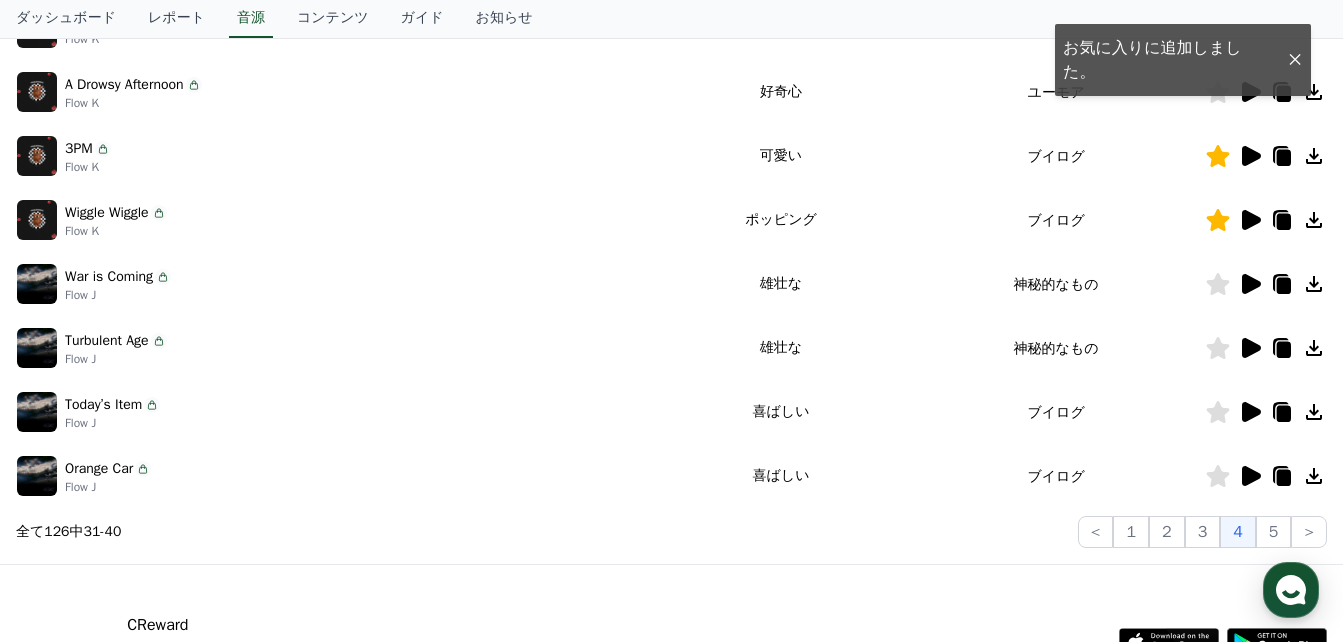 scroll, scrollTop: 600, scrollLeft: 0, axis: vertical 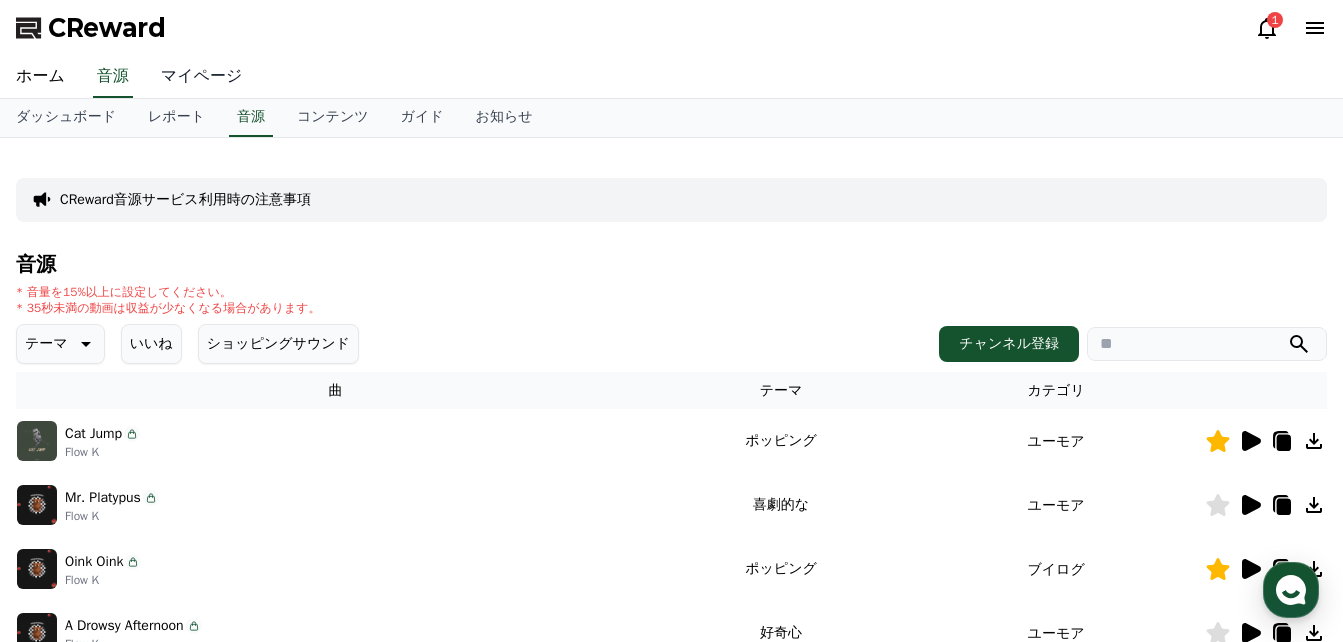 click on "マイページ" at bounding box center [202, 77] 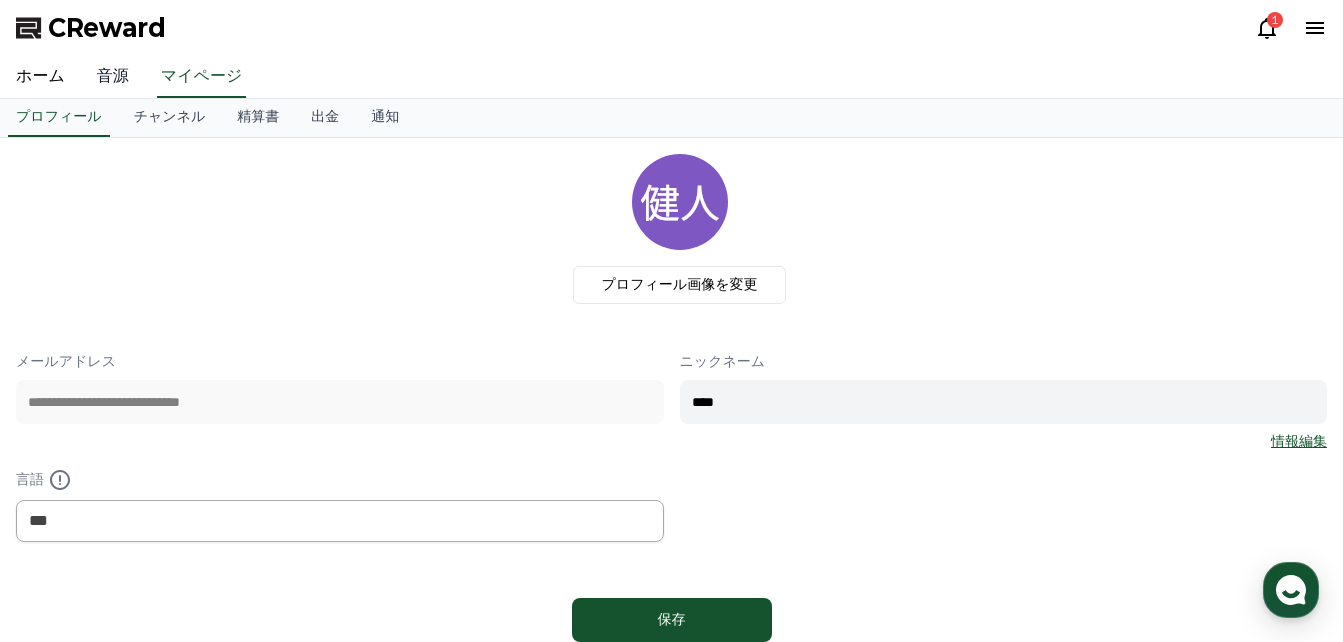 click on "音源" at bounding box center [113, 77] 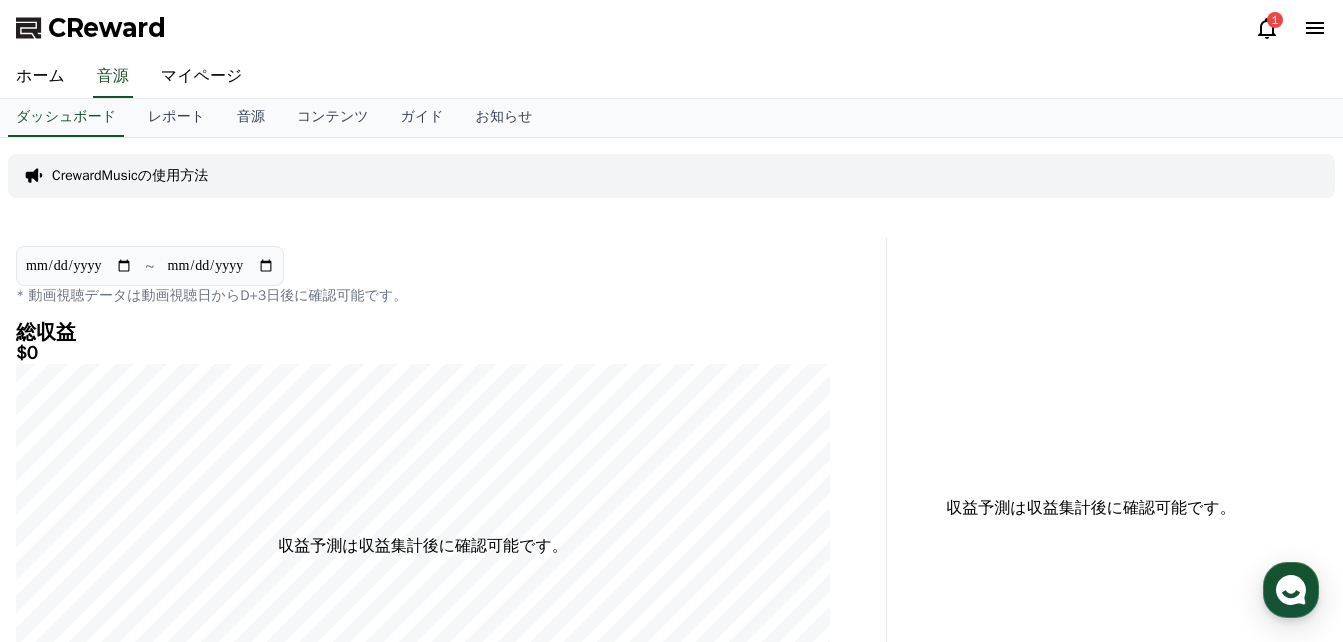 click on "CrewardMusicの使用方法" at bounding box center [130, 176] 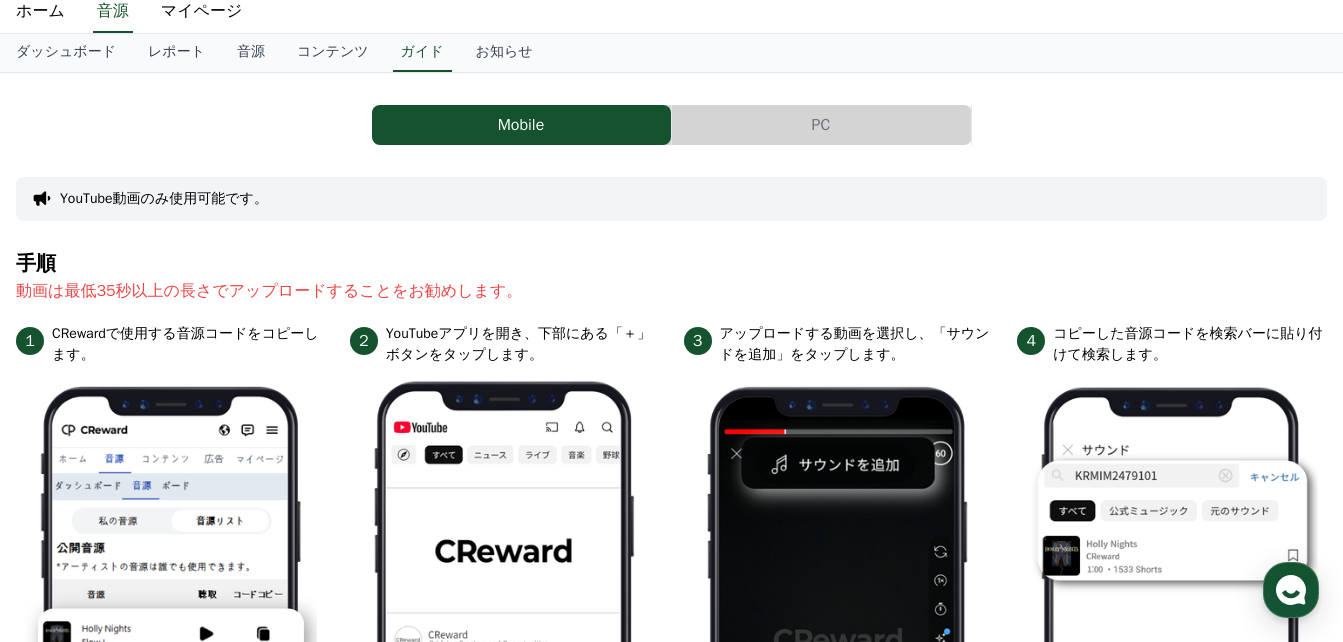 scroll, scrollTop: 100, scrollLeft: 0, axis: vertical 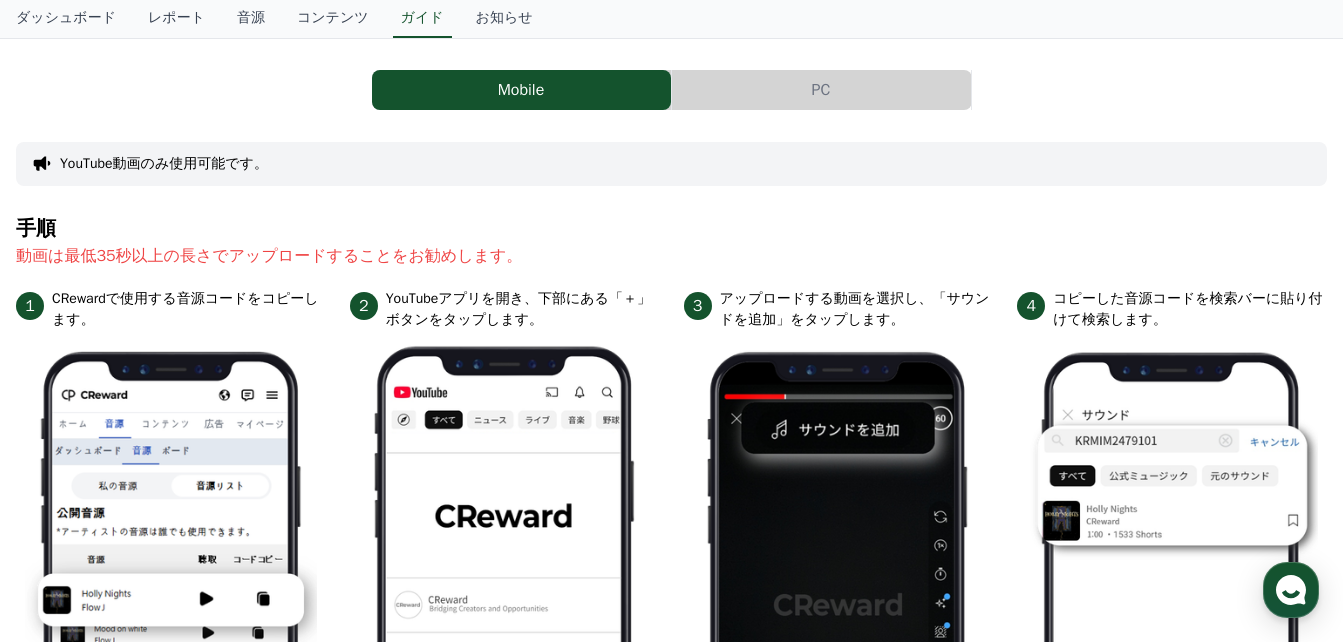 click on "PC" at bounding box center [821, 90] 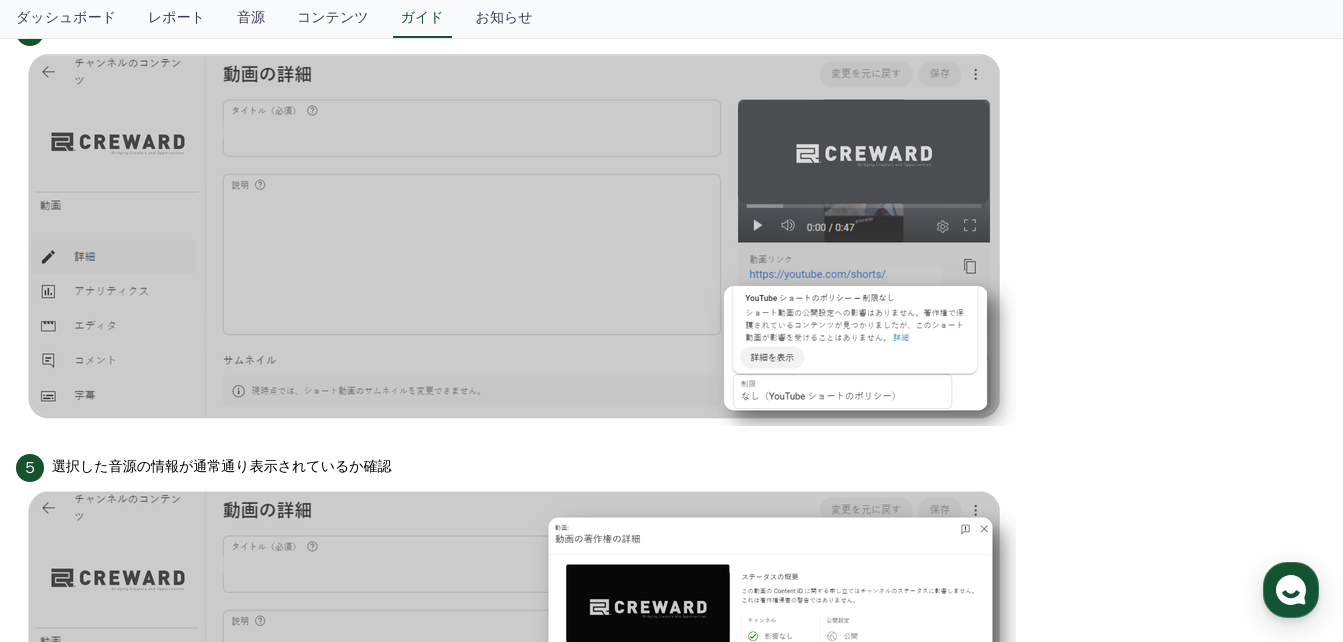 scroll, scrollTop: 1616, scrollLeft: 0, axis: vertical 